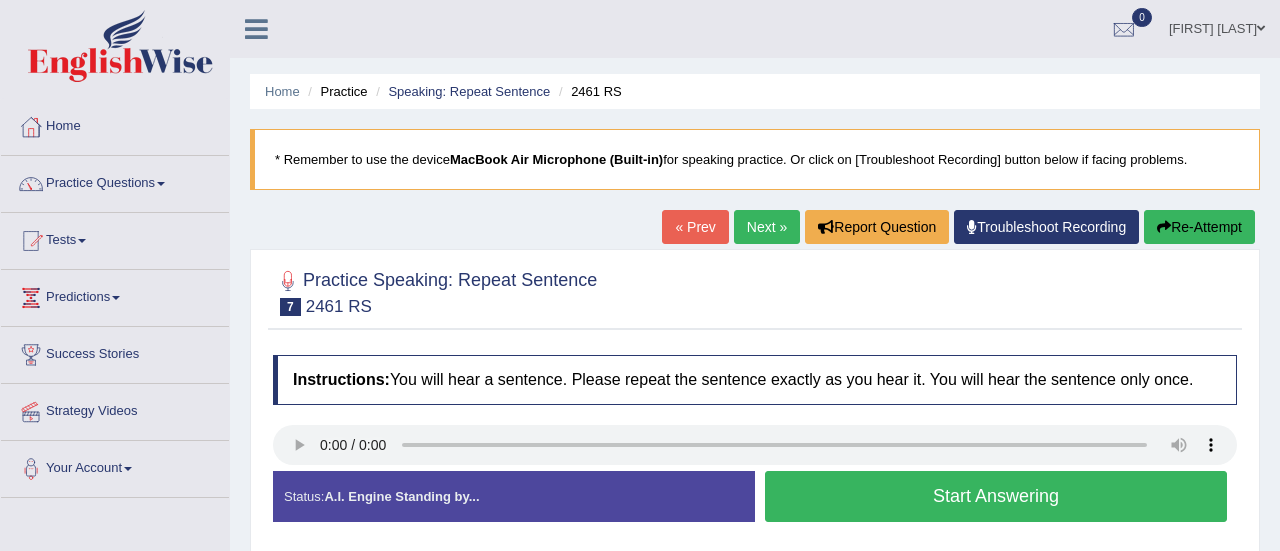 scroll, scrollTop: 0, scrollLeft: 0, axis: both 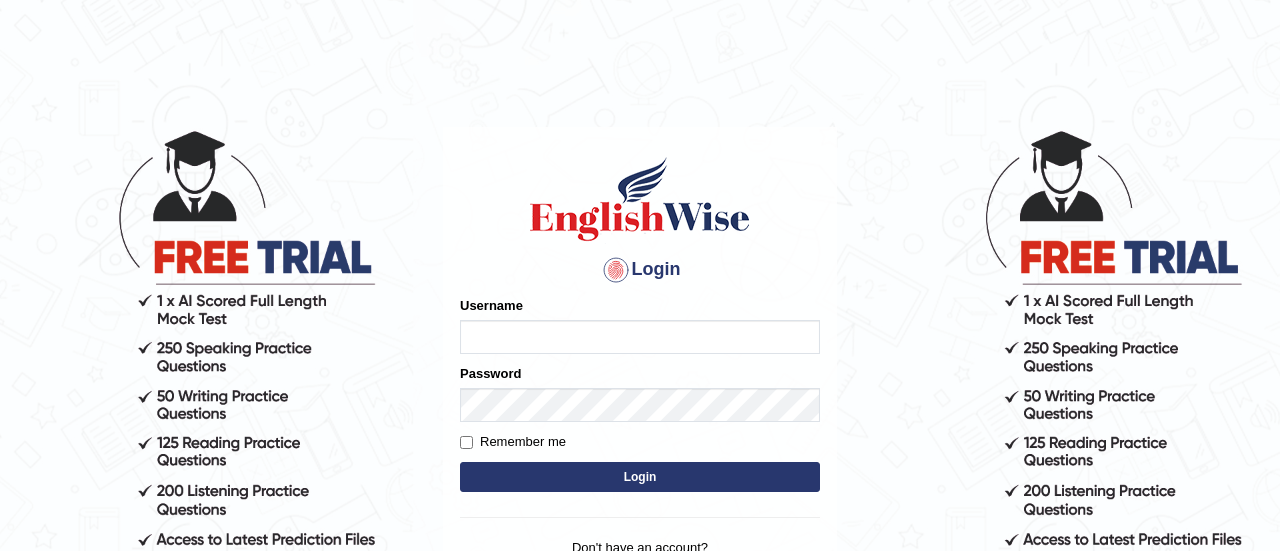 type on "Aigiul" 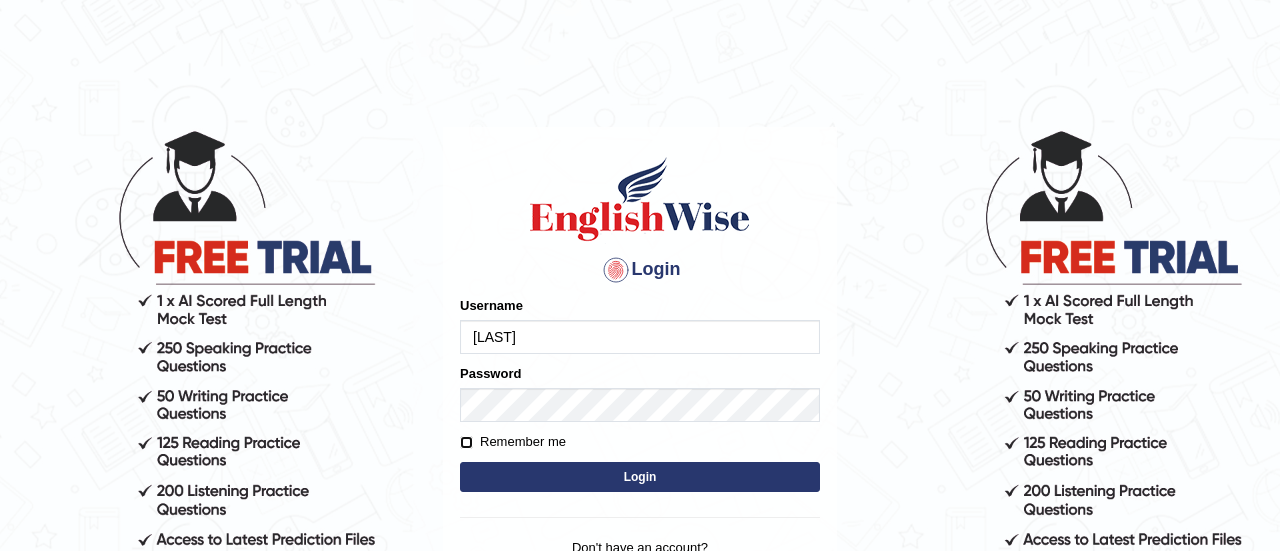 click on "Remember me" at bounding box center (466, 442) 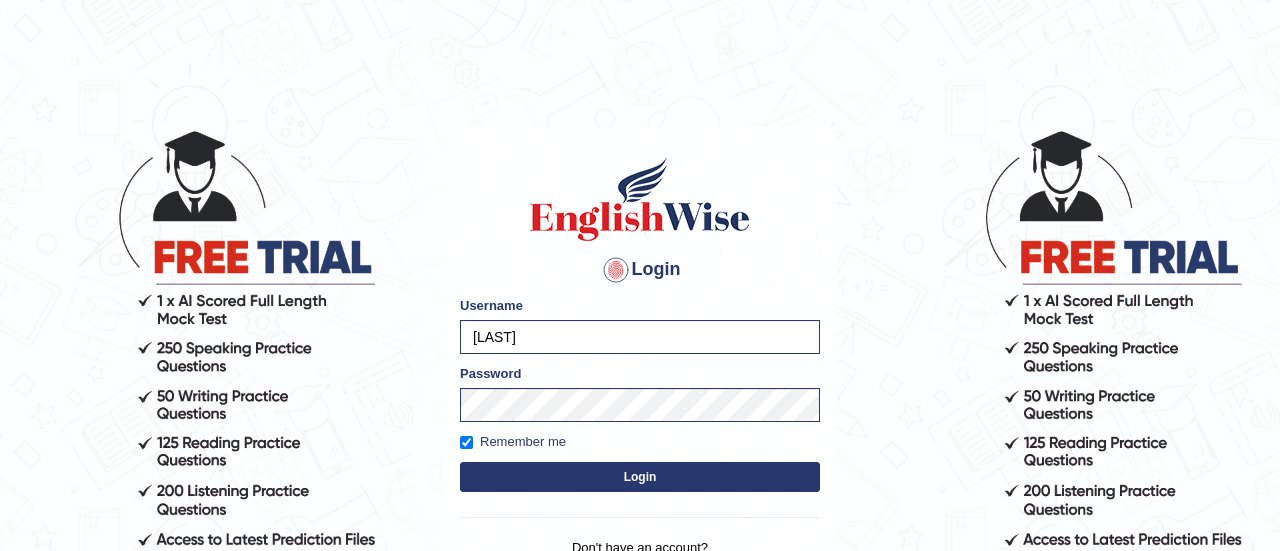 click on "Login" at bounding box center (640, 477) 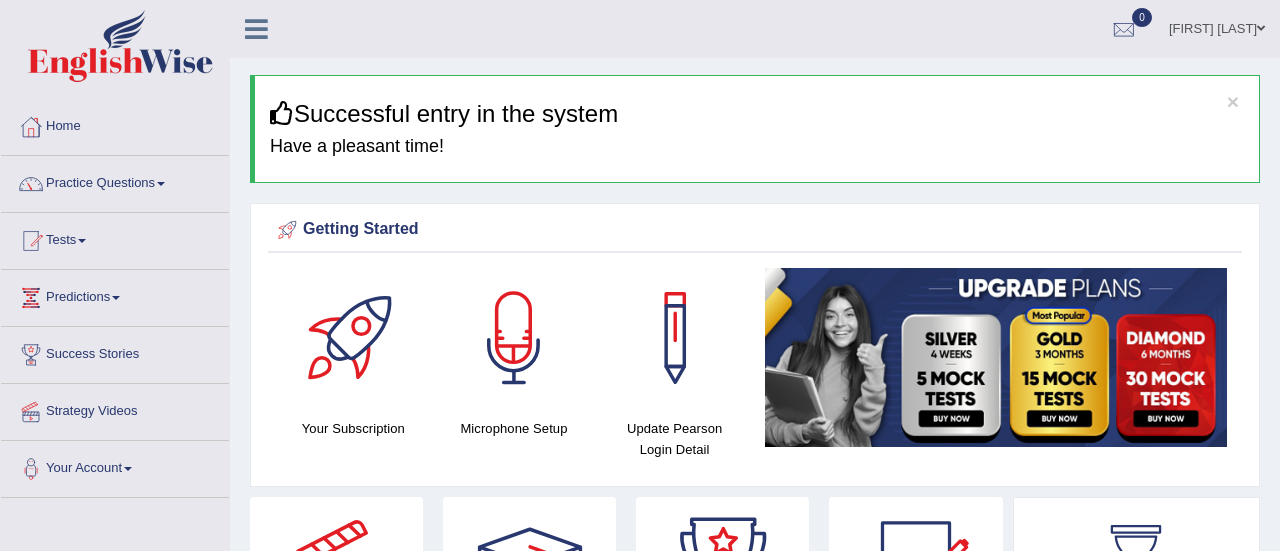 scroll, scrollTop: 0, scrollLeft: 0, axis: both 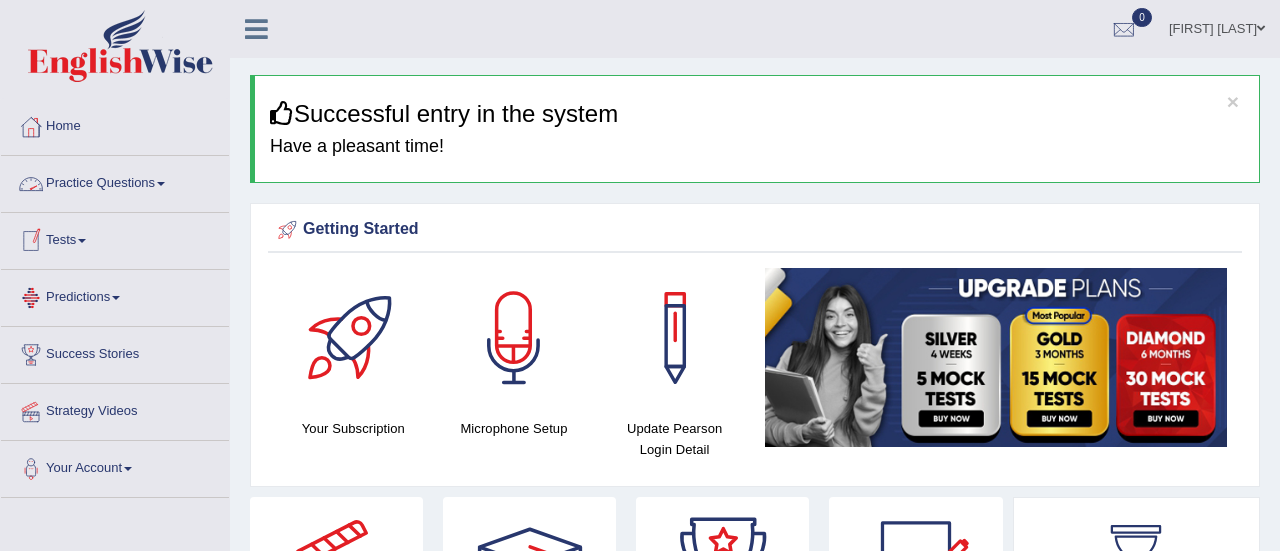 click on "Practice Questions" at bounding box center (115, 181) 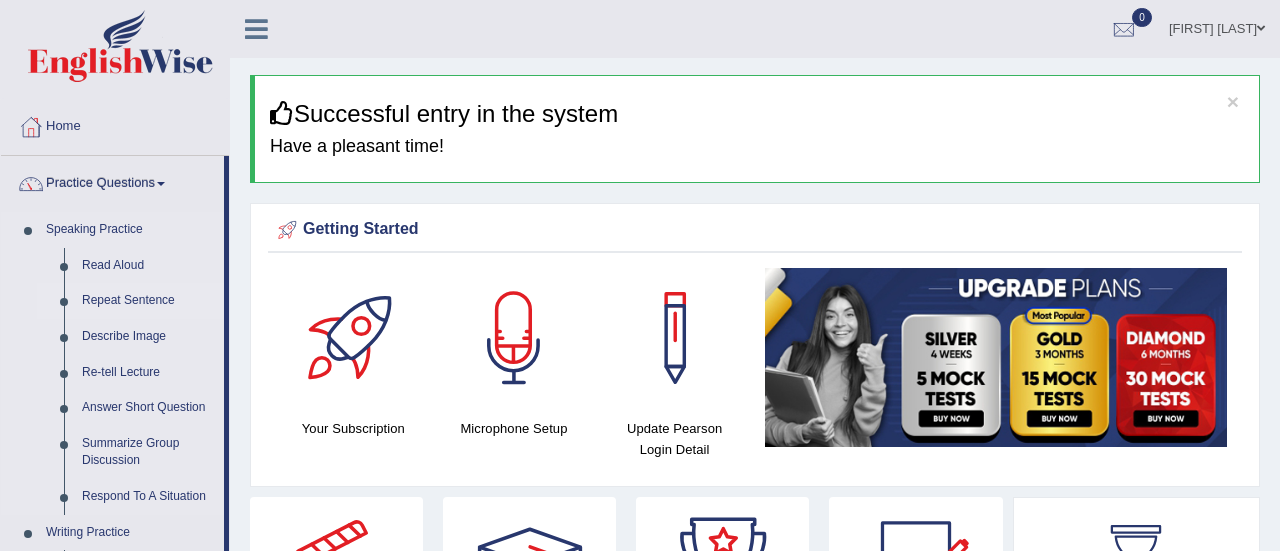 click on "Repeat Sentence" at bounding box center (148, 301) 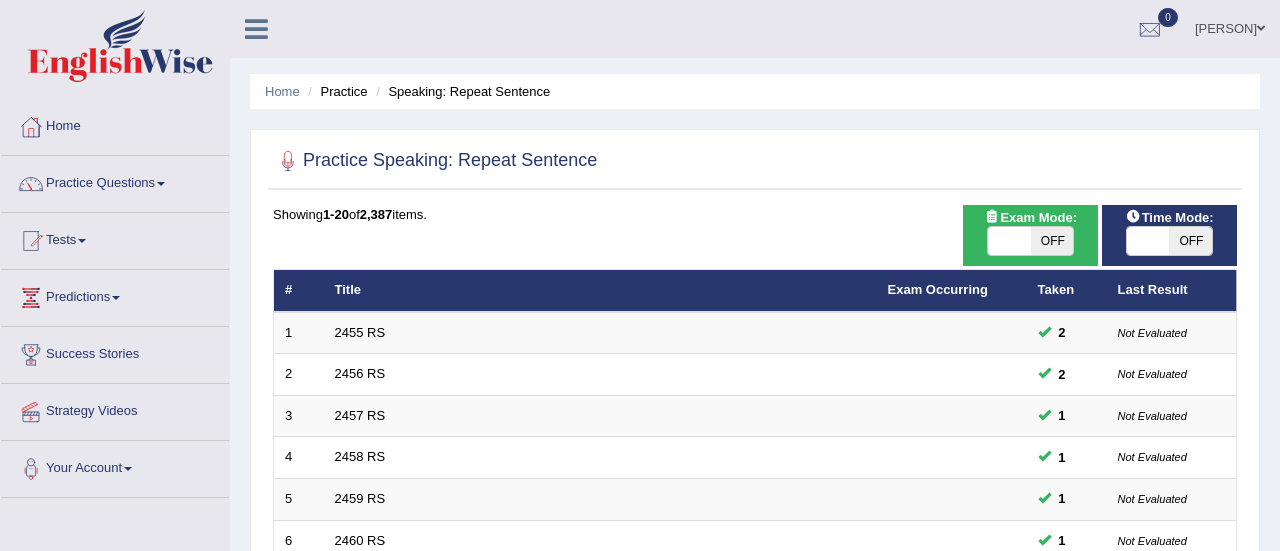 scroll, scrollTop: 0, scrollLeft: 0, axis: both 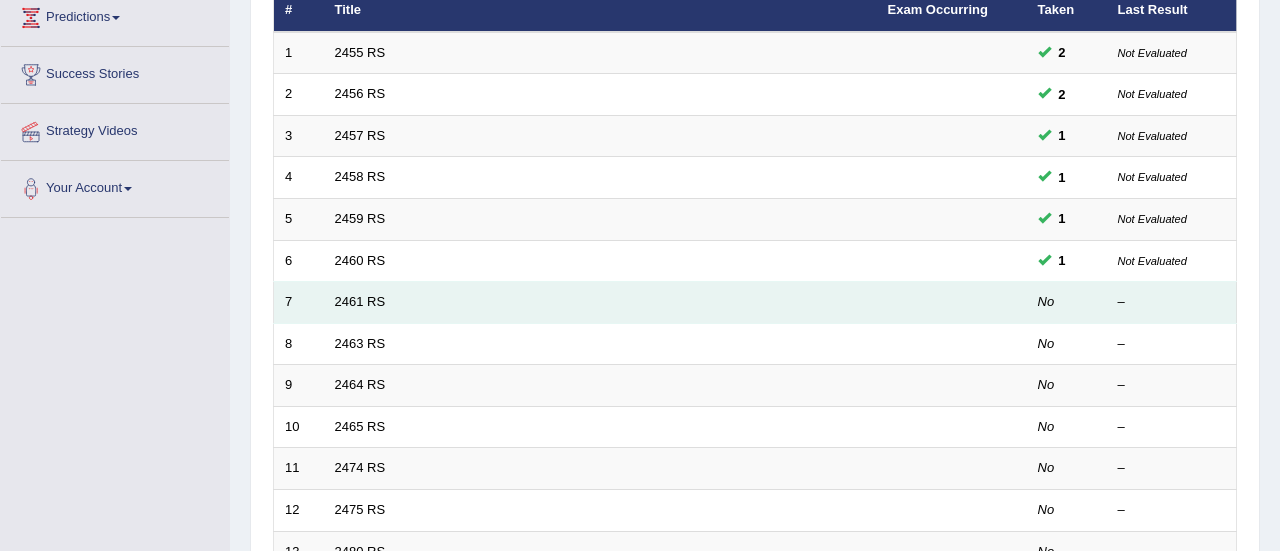 click on "2461 RS" at bounding box center (600, 303) 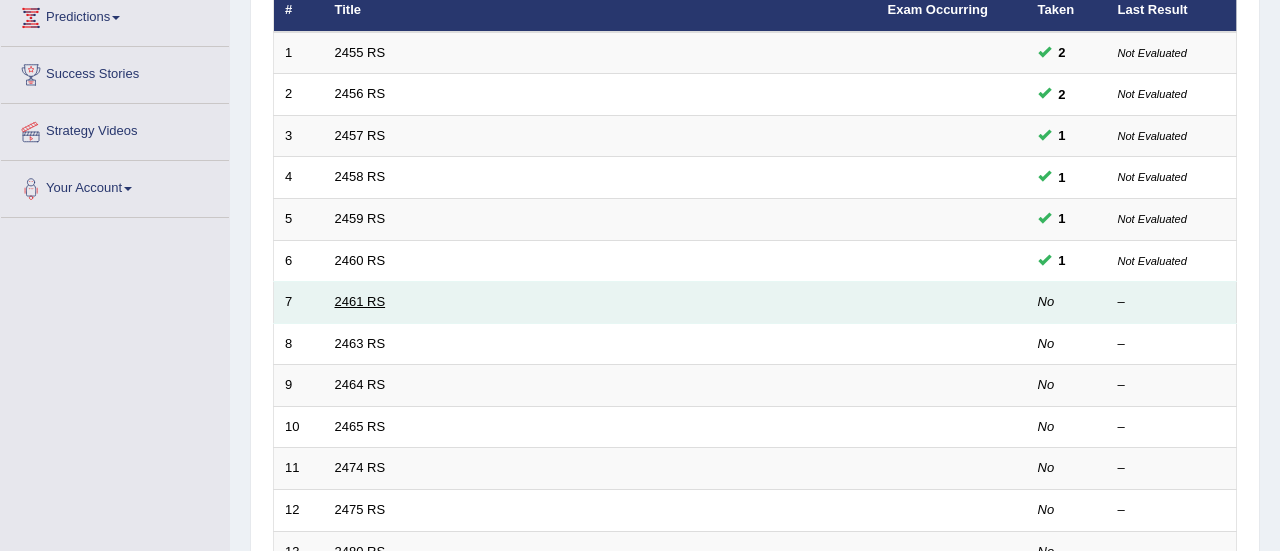 click on "2461 RS" at bounding box center [360, 301] 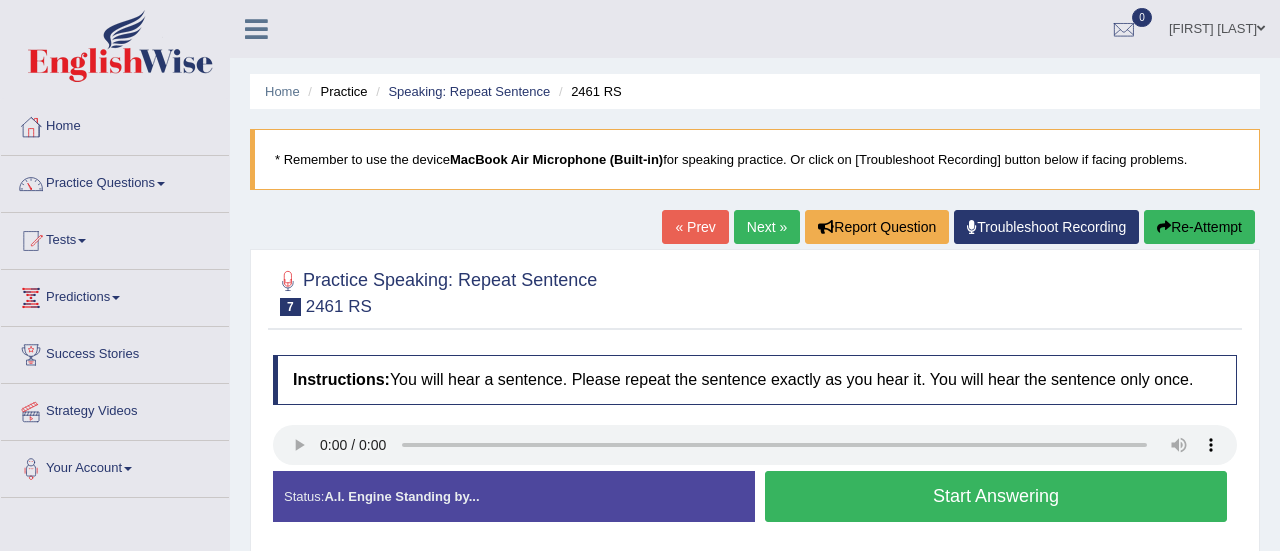 scroll, scrollTop: 0, scrollLeft: 0, axis: both 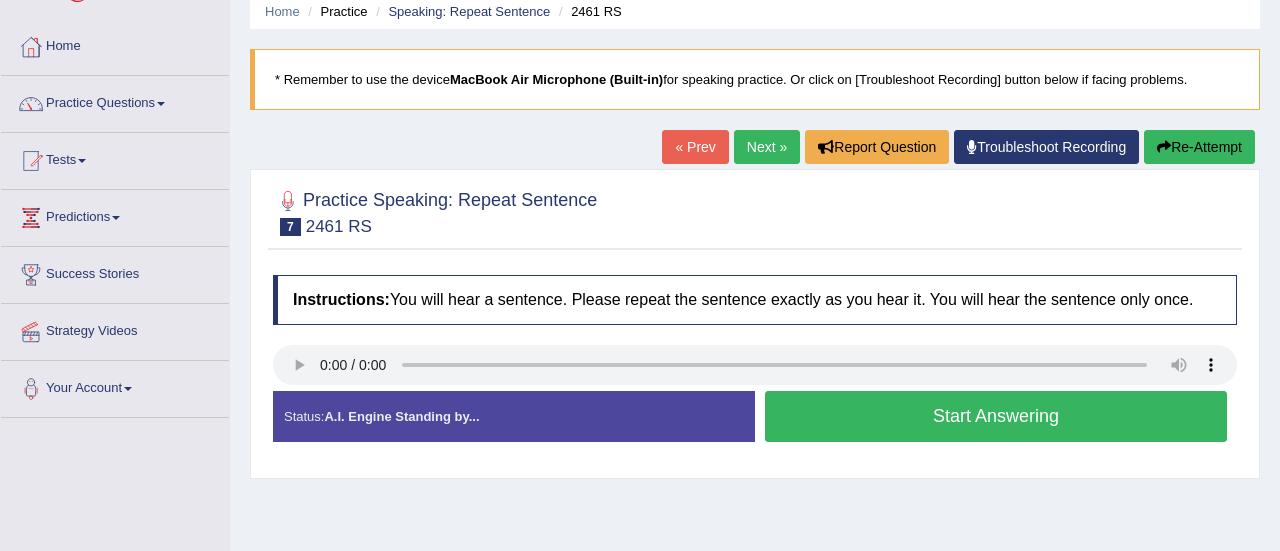 click on "Start Answering" at bounding box center (996, 416) 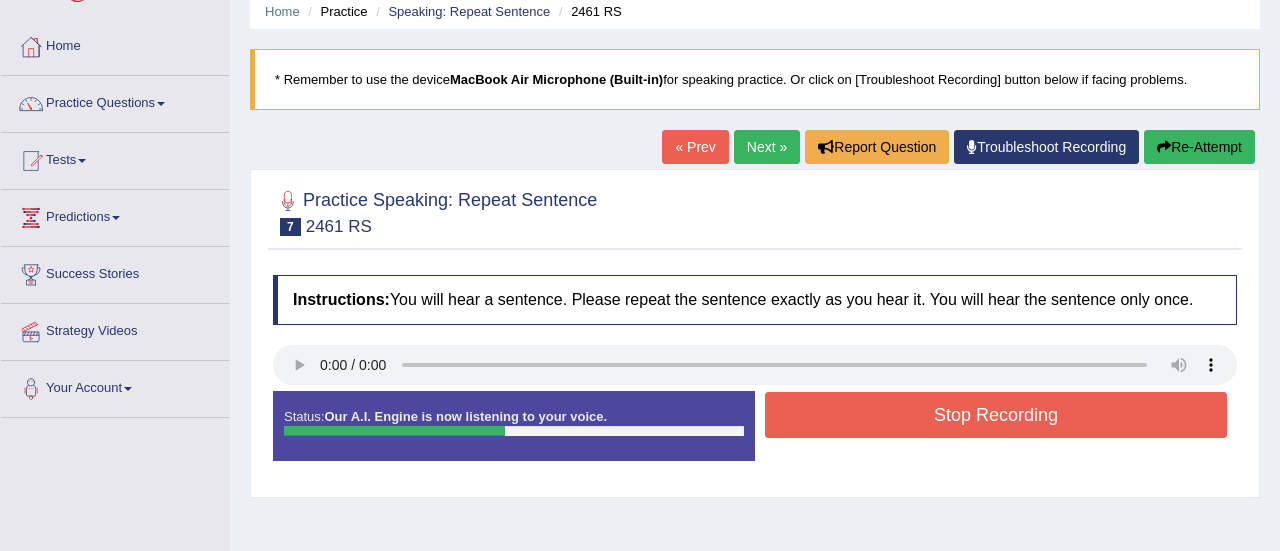 click on "Stop Recording" at bounding box center [996, 415] 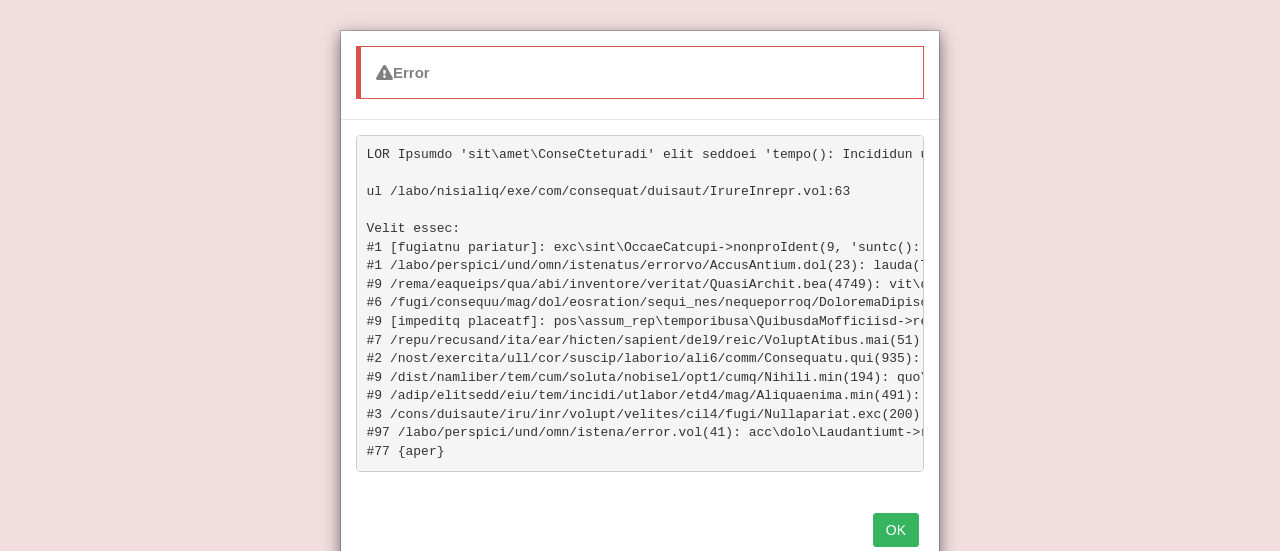 click on "OK" at bounding box center [896, 530] 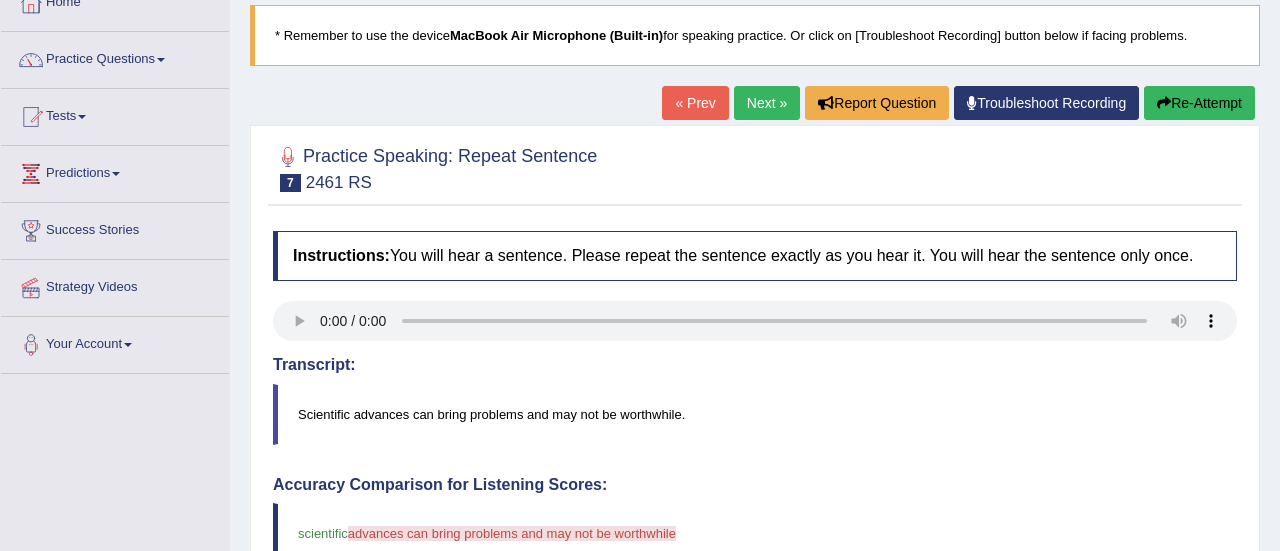 scroll, scrollTop: 103, scrollLeft: 0, axis: vertical 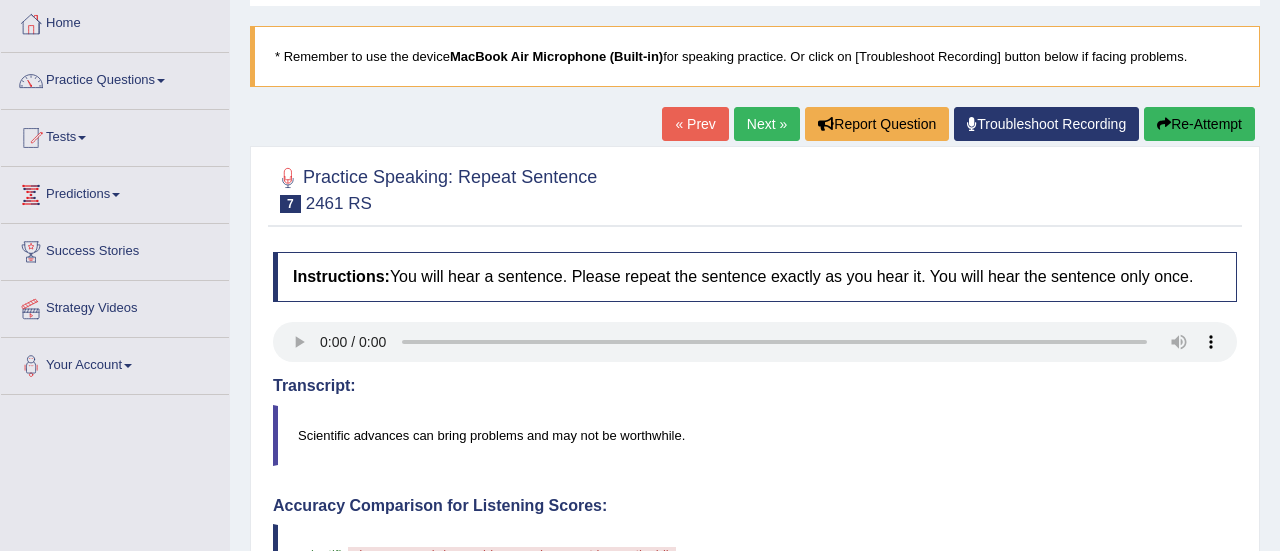 click on "Re-Attempt" at bounding box center [1199, 124] 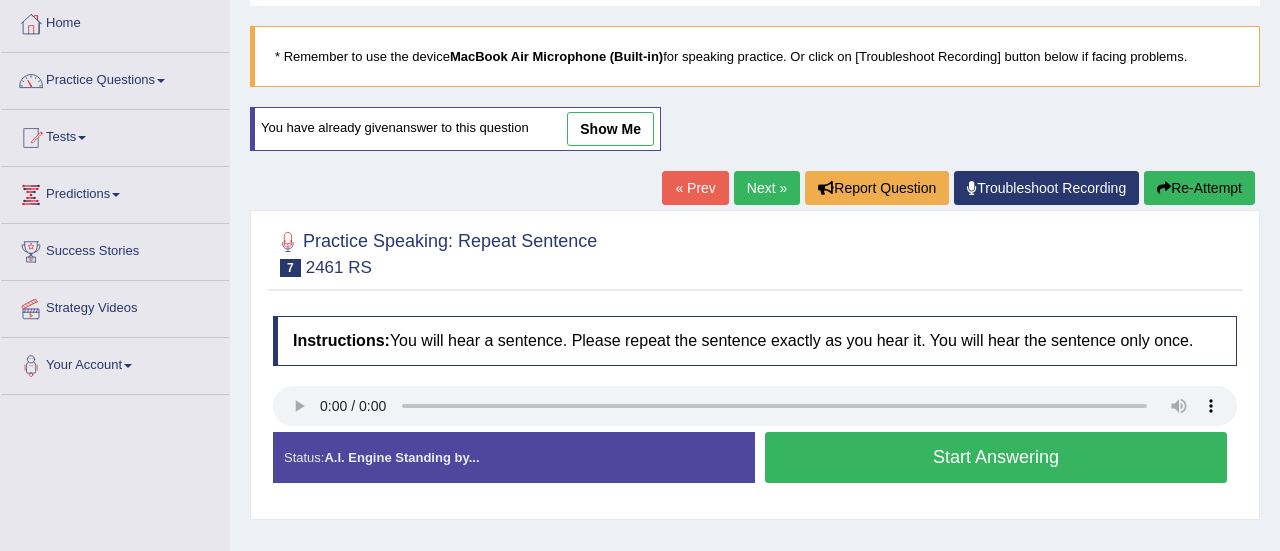 scroll, scrollTop: 103, scrollLeft: 0, axis: vertical 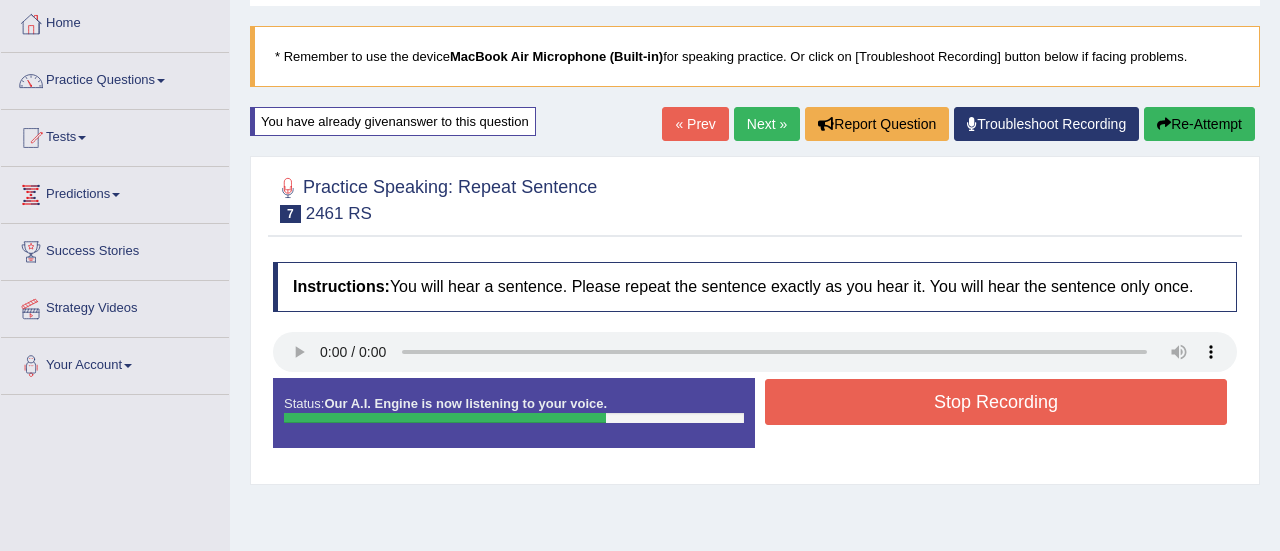 click on "Stop Recording" at bounding box center [996, 402] 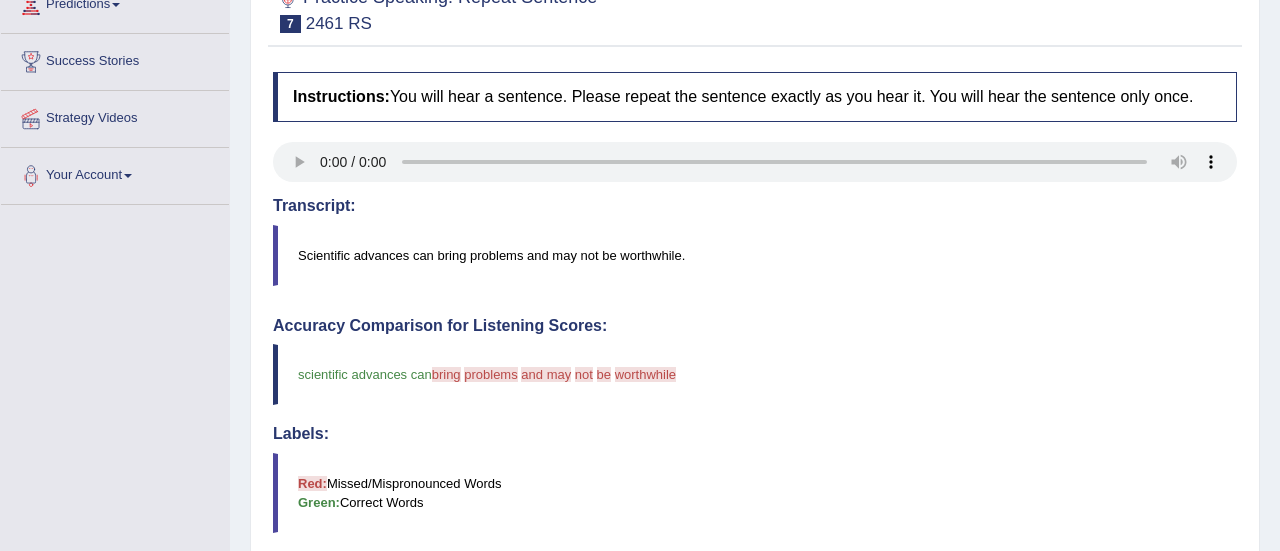 scroll, scrollTop: 223, scrollLeft: 0, axis: vertical 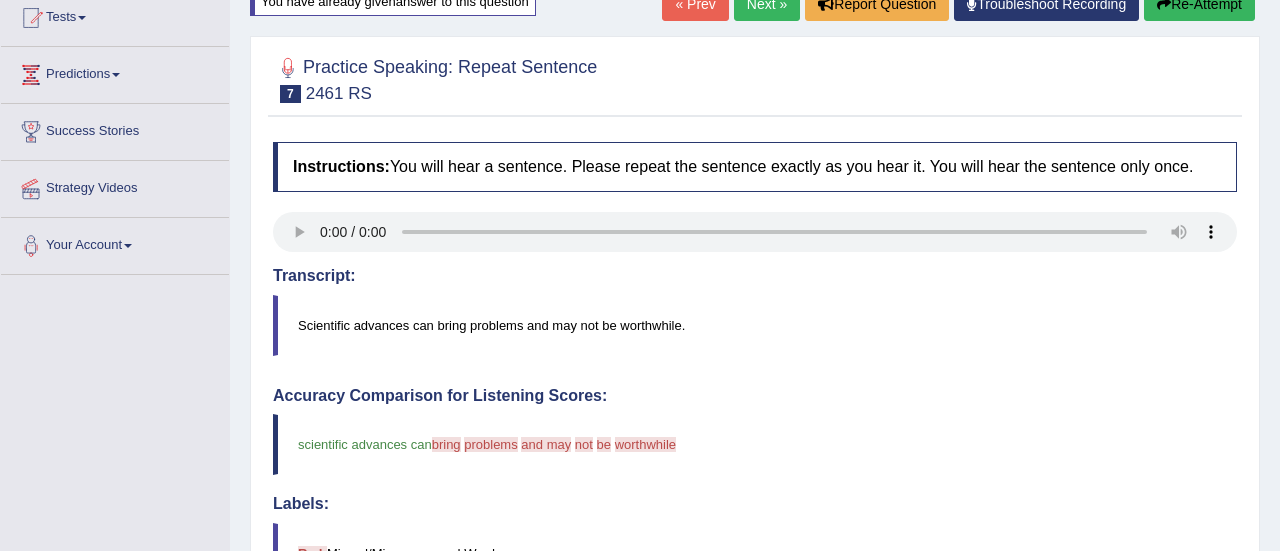 click on "Next »" at bounding box center [767, 4] 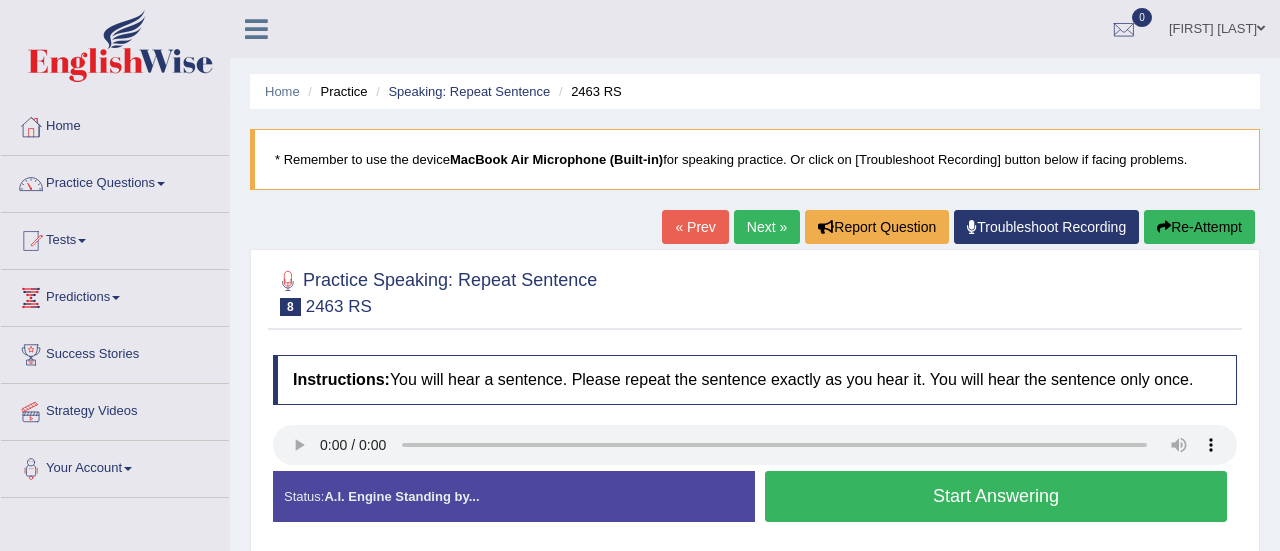 scroll, scrollTop: 0, scrollLeft: 0, axis: both 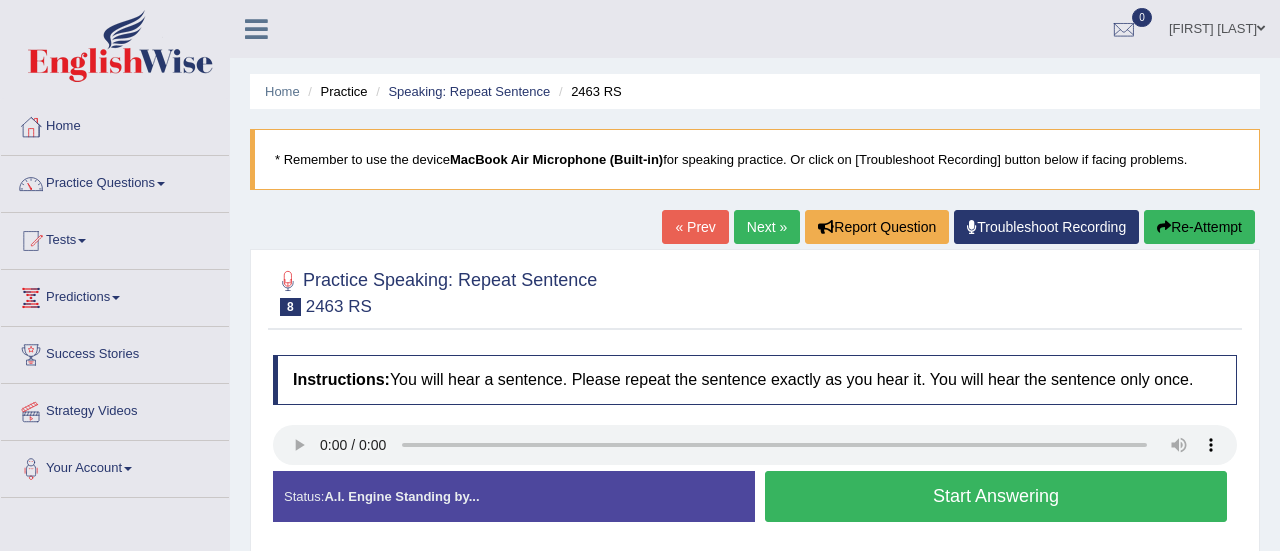click on "Start Answering" at bounding box center (996, 496) 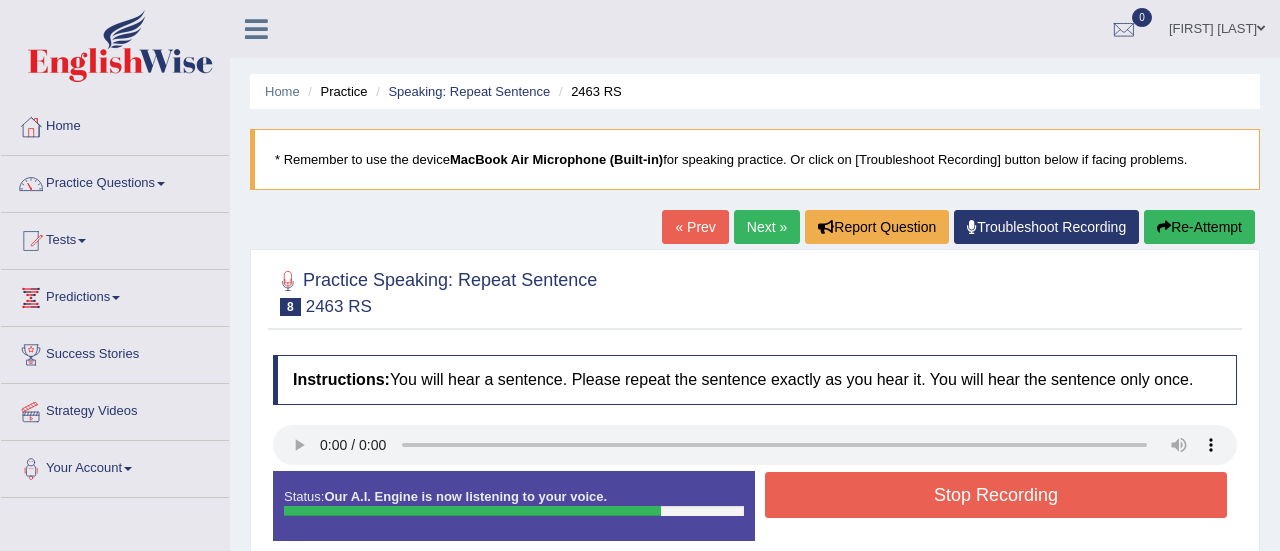 click on "Stop Recording" at bounding box center [996, 495] 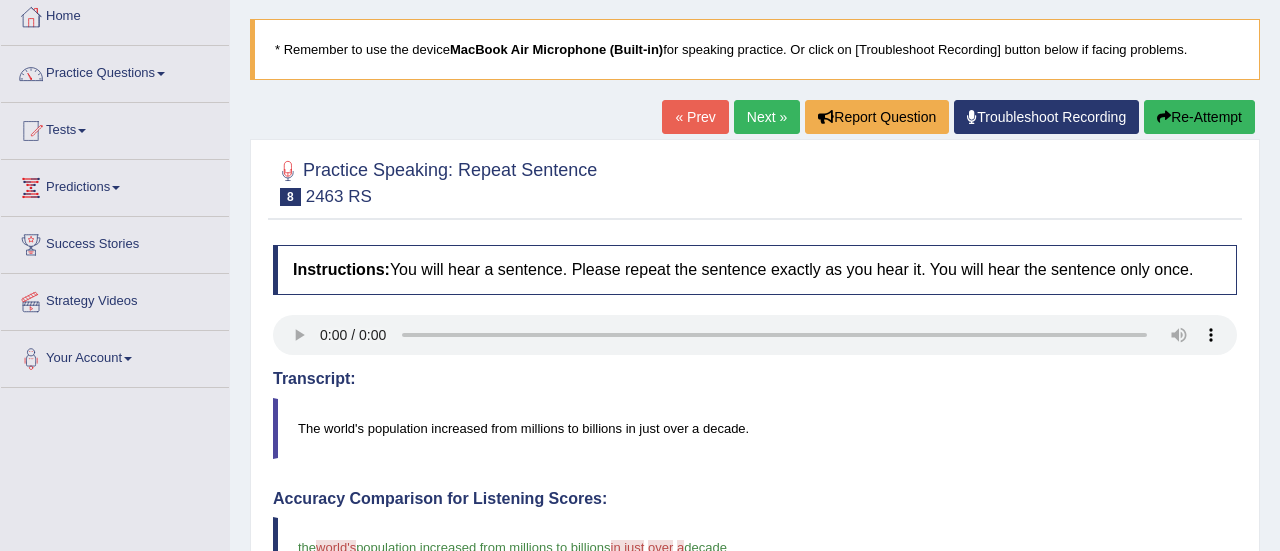 scroll, scrollTop: 80, scrollLeft: 0, axis: vertical 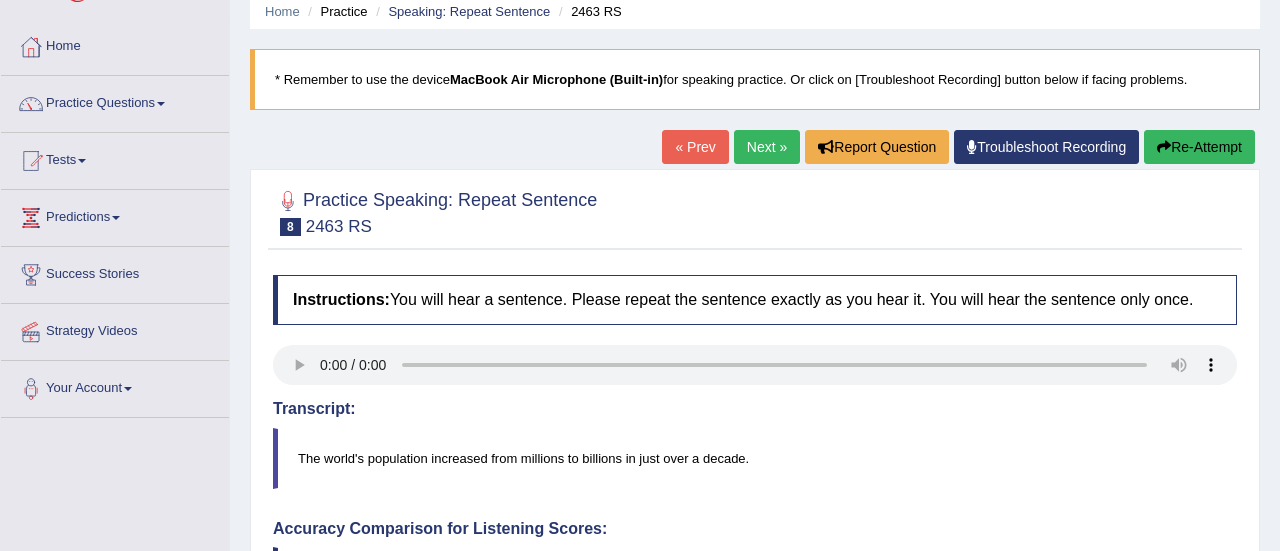 click on "Next »" at bounding box center (767, 147) 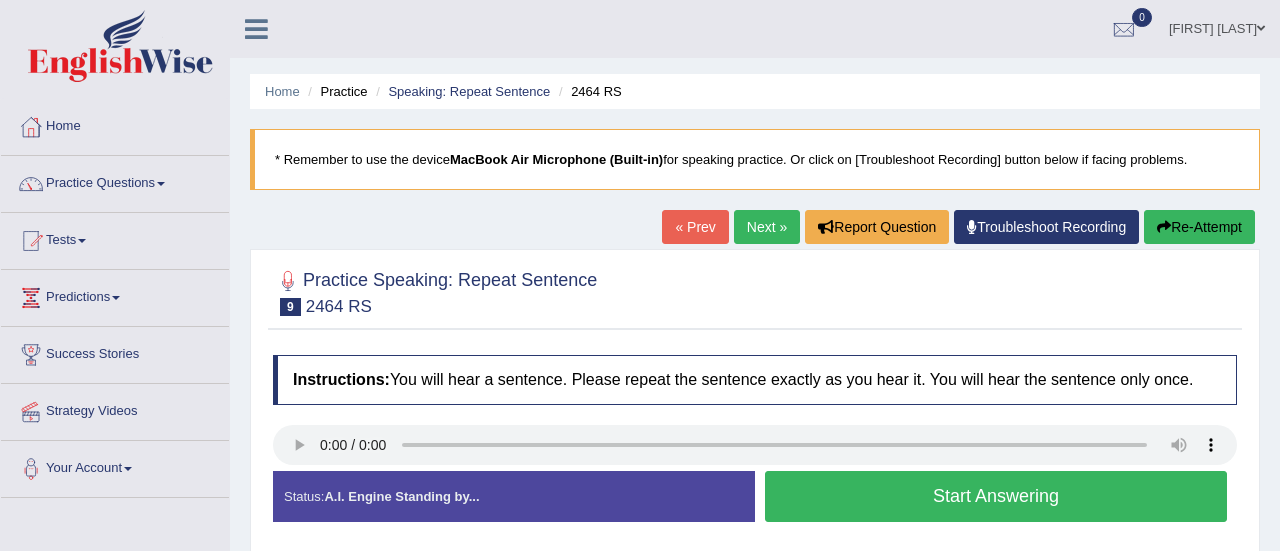 scroll, scrollTop: 0, scrollLeft: 0, axis: both 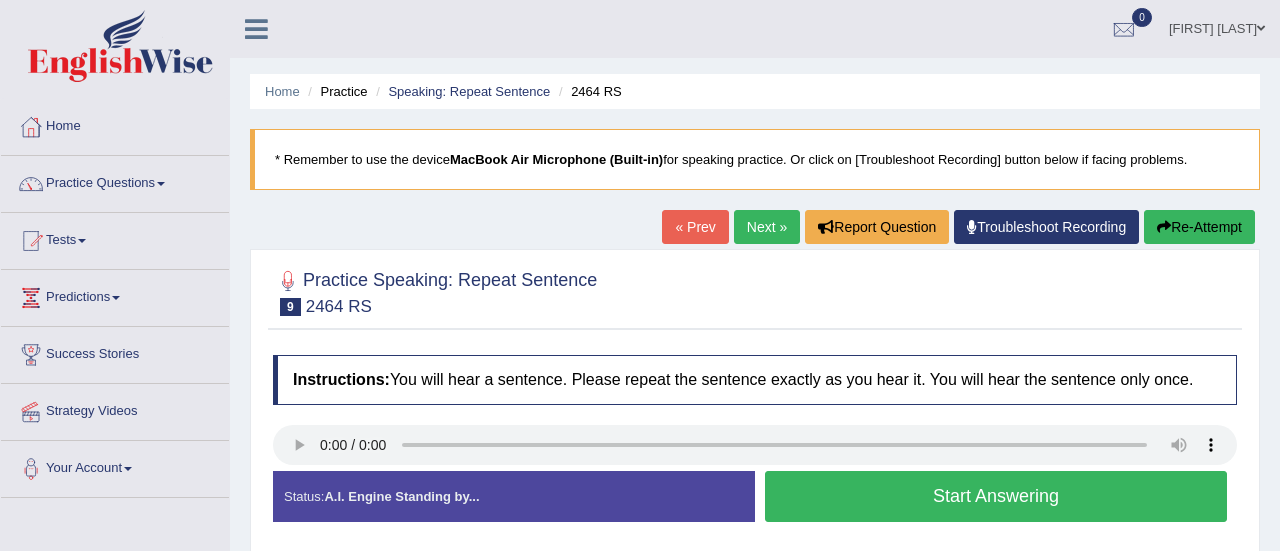 click on "Start Answering" at bounding box center (996, 496) 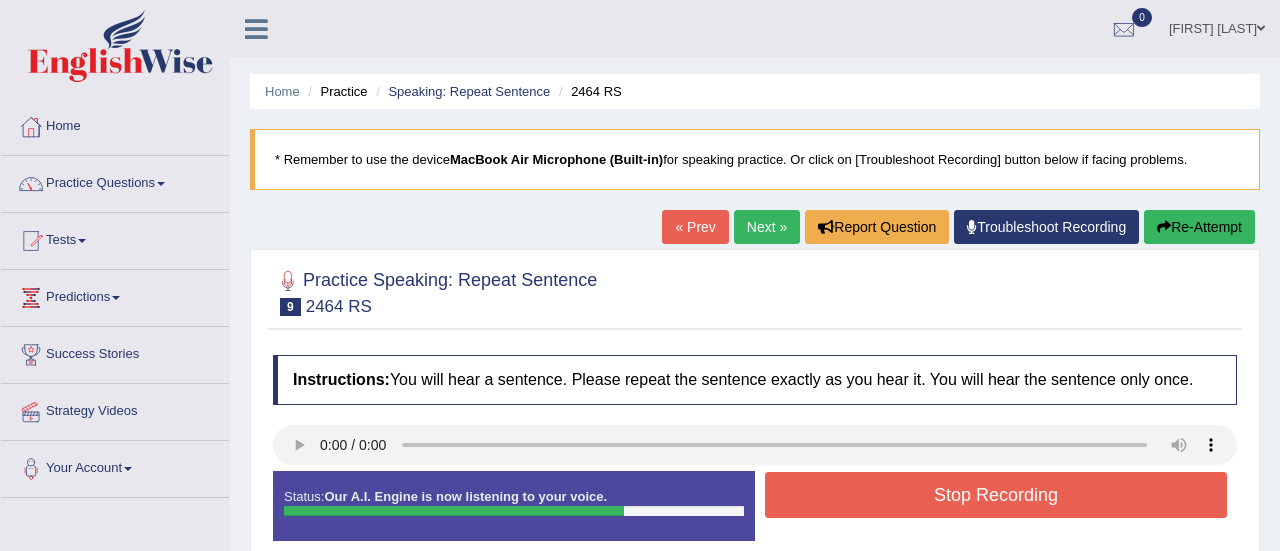 click on "Stop Recording" at bounding box center [996, 495] 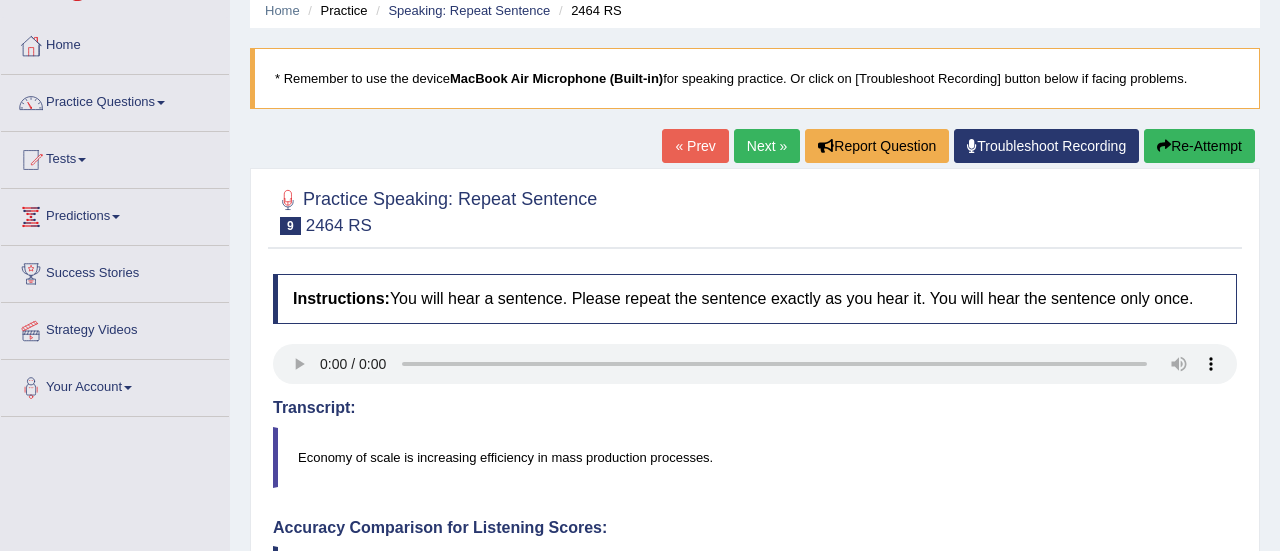 scroll, scrollTop: 80, scrollLeft: 0, axis: vertical 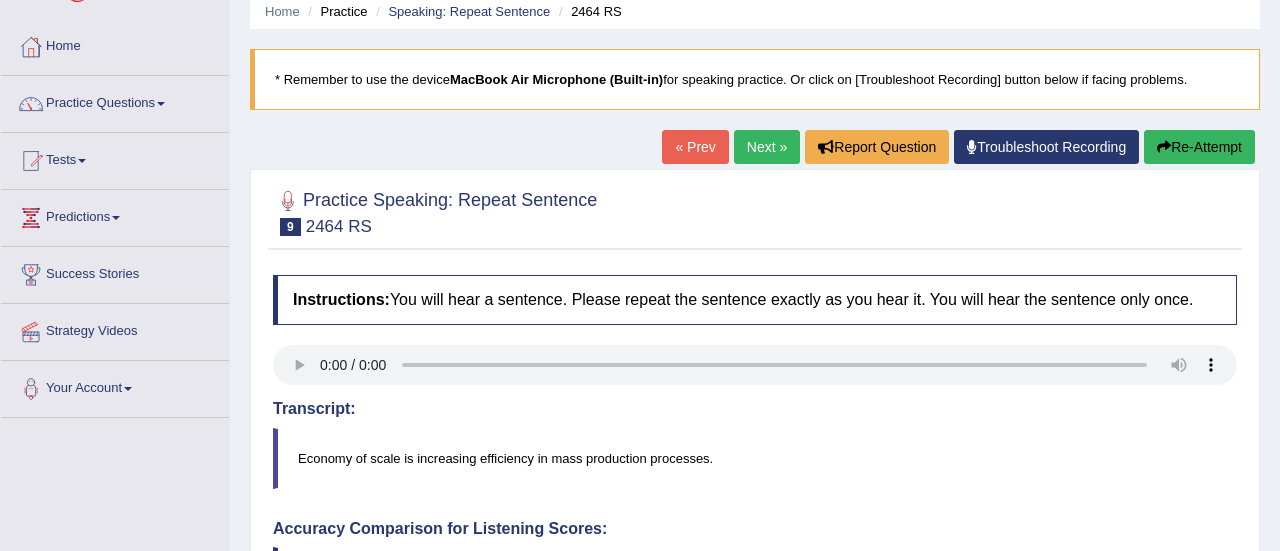 click on "Re-Attempt" at bounding box center [1199, 147] 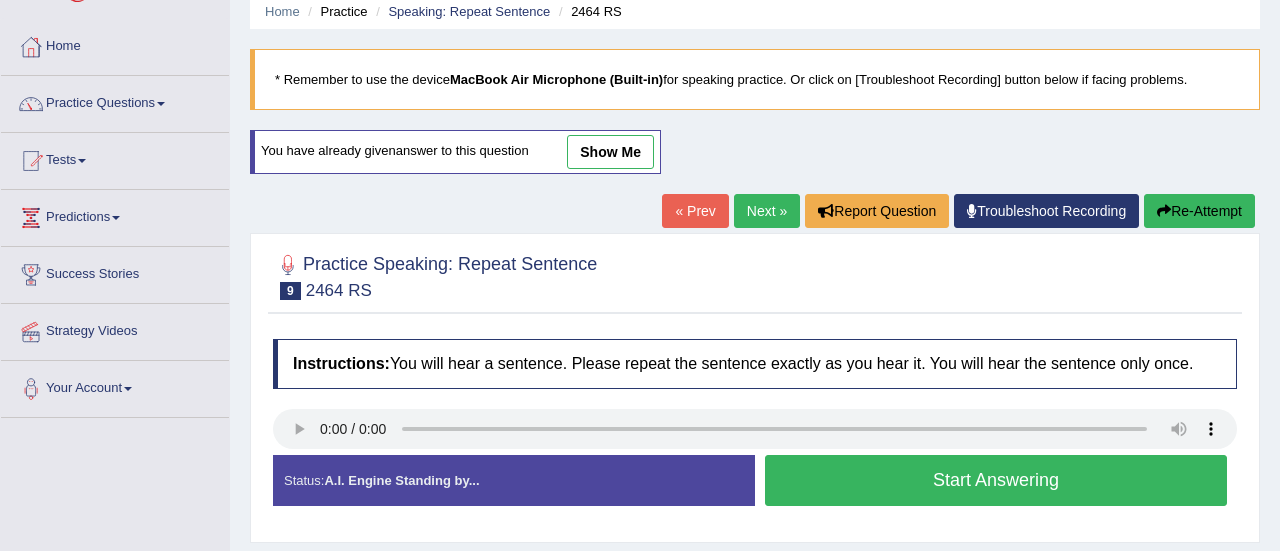 scroll, scrollTop: 80, scrollLeft: 0, axis: vertical 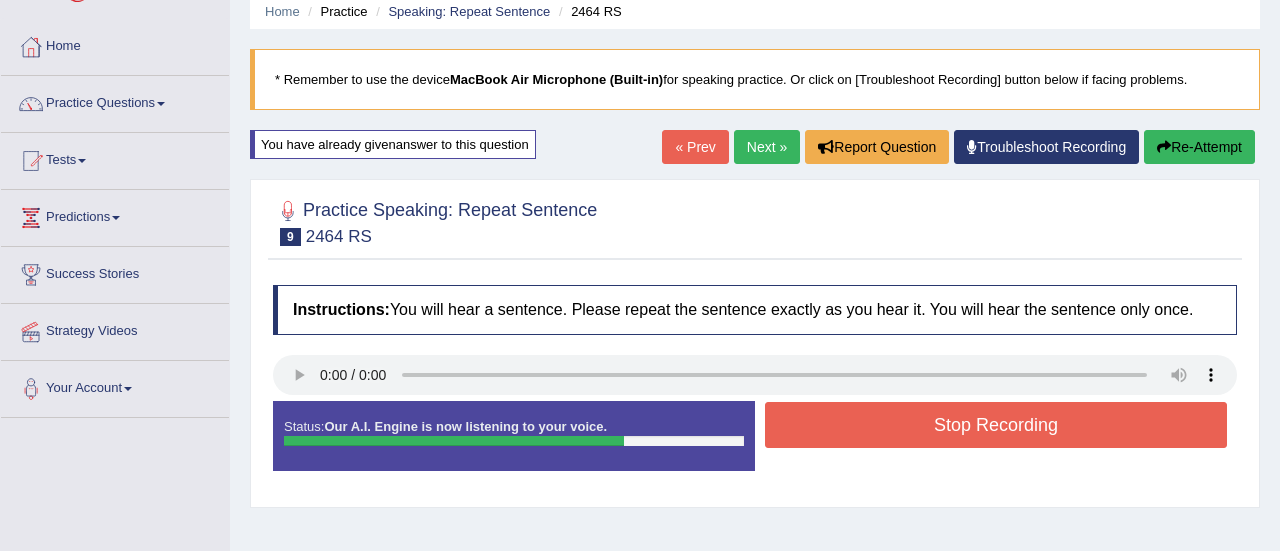 click on "Stop Recording" at bounding box center [996, 425] 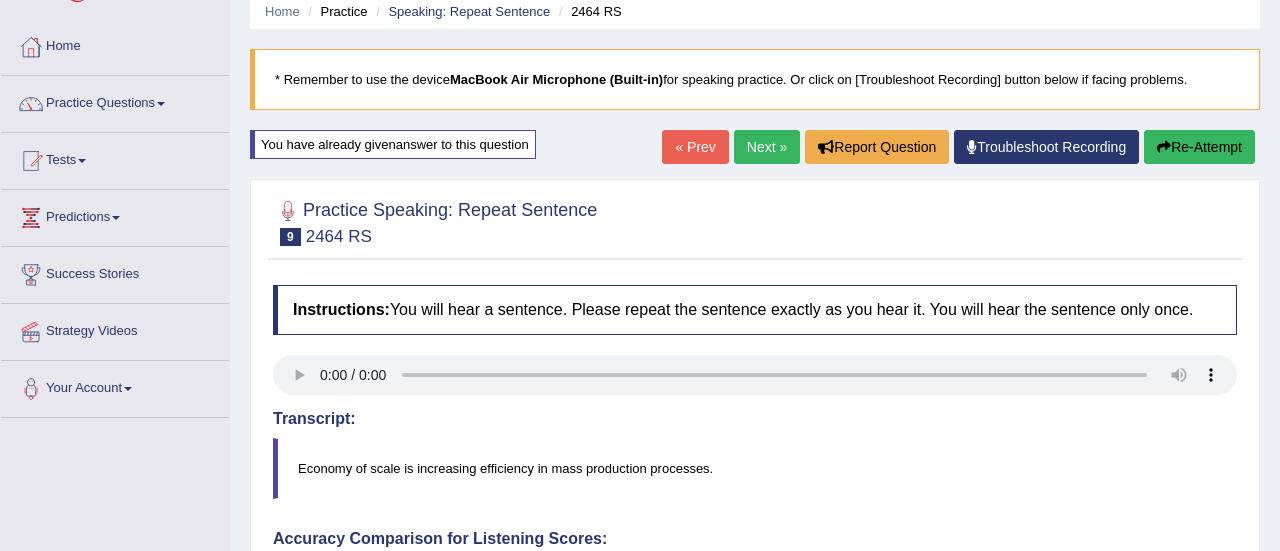 click on "Re-Attempt" at bounding box center [1199, 147] 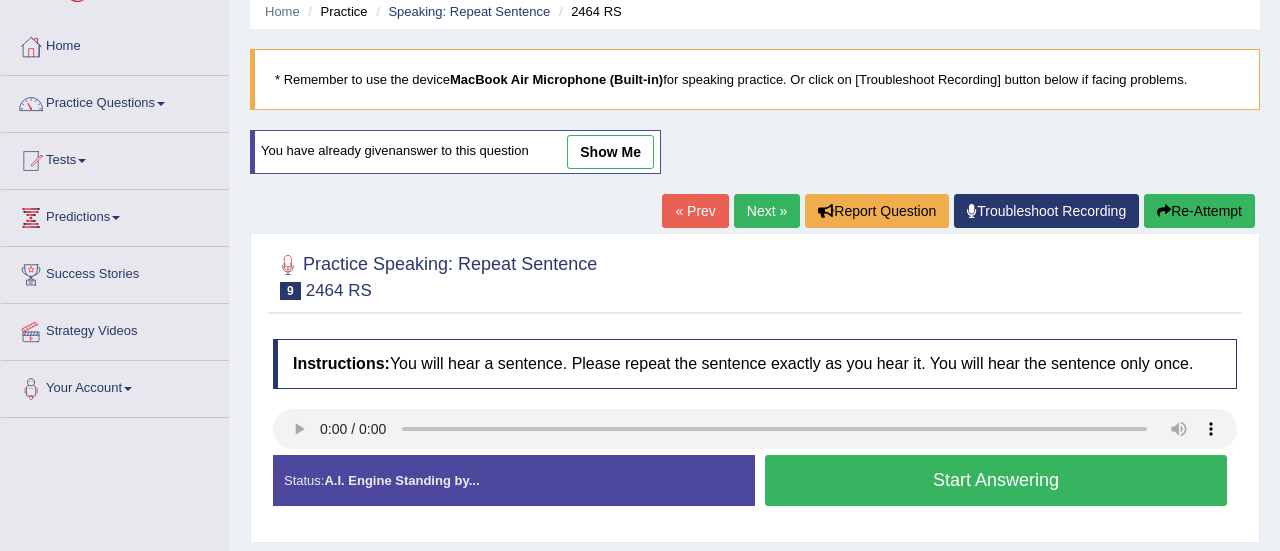scroll, scrollTop: 80, scrollLeft: 0, axis: vertical 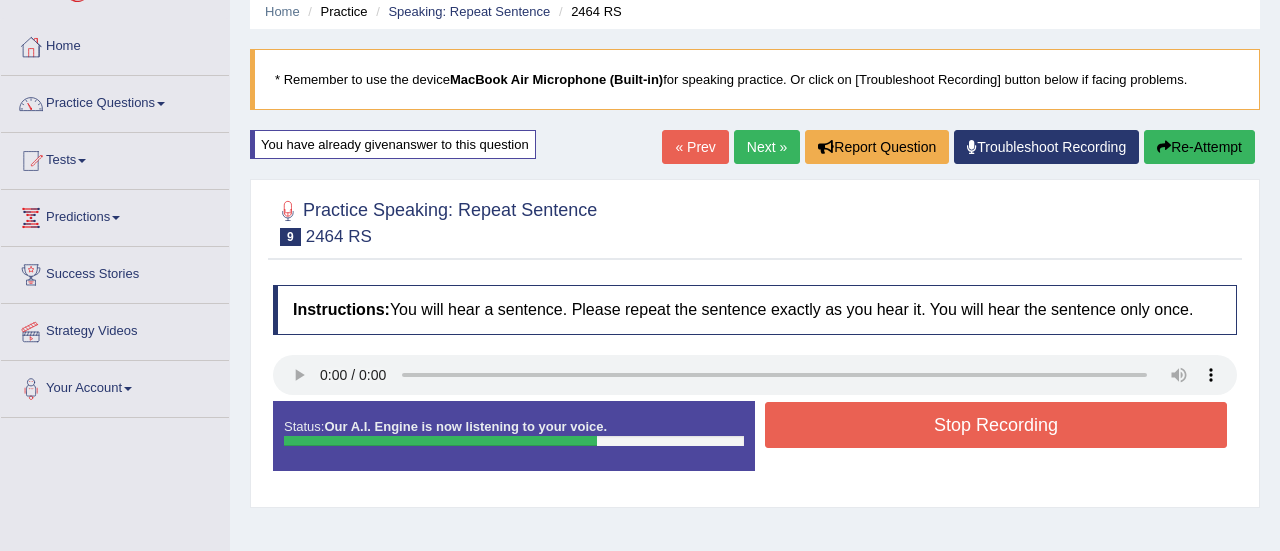 click on "Stop Recording" at bounding box center [996, 425] 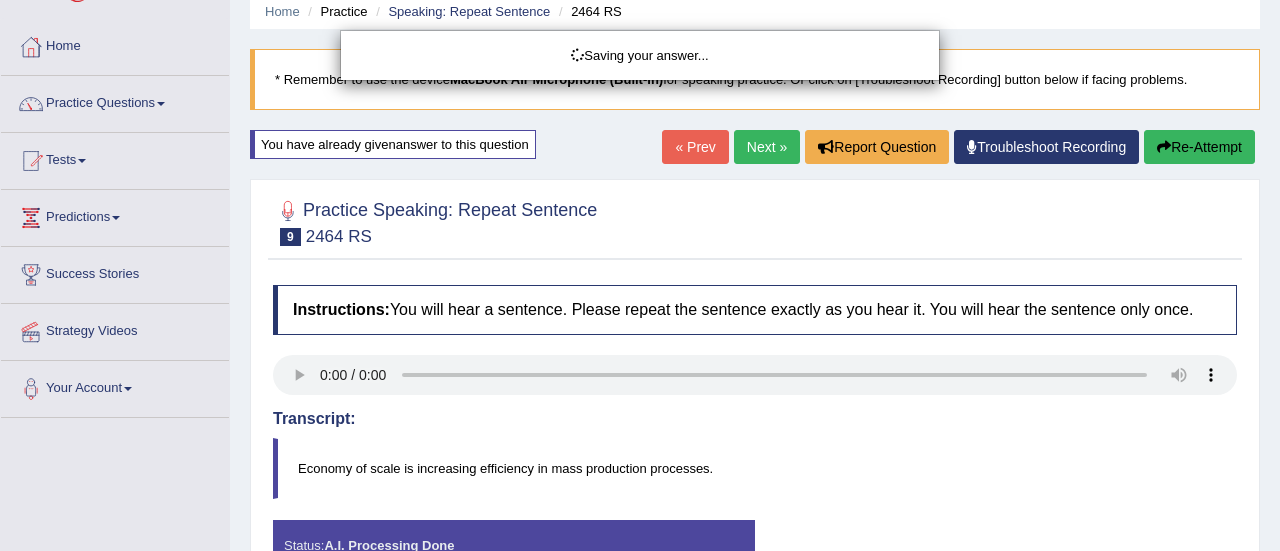 click on "Saving your answer..." at bounding box center [640, 275] 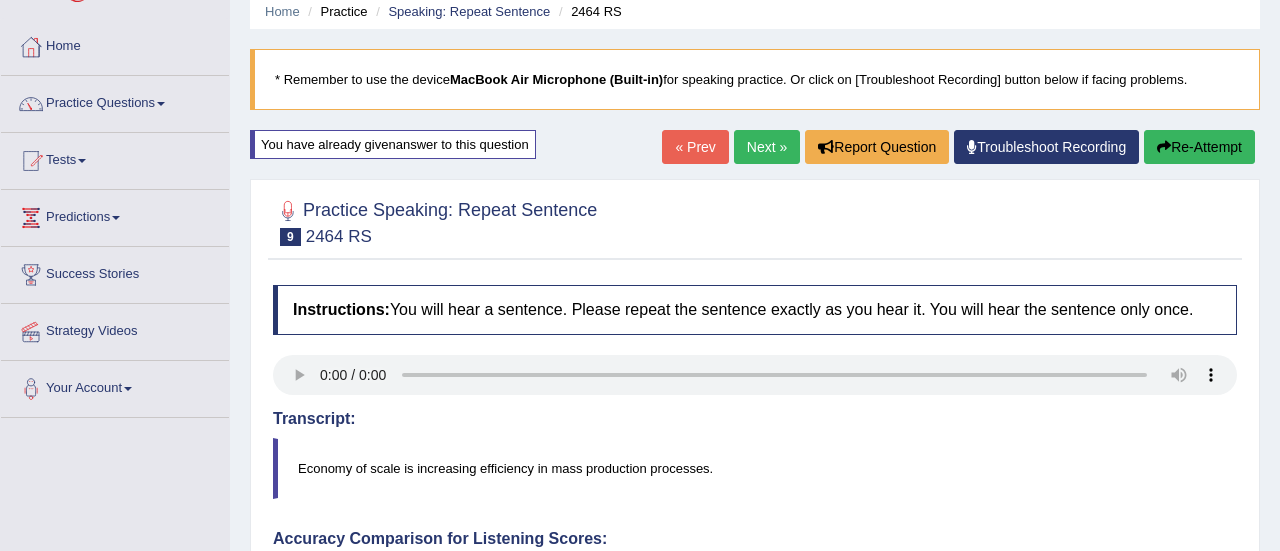 click on "Re-Attempt" at bounding box center (1199, 147) 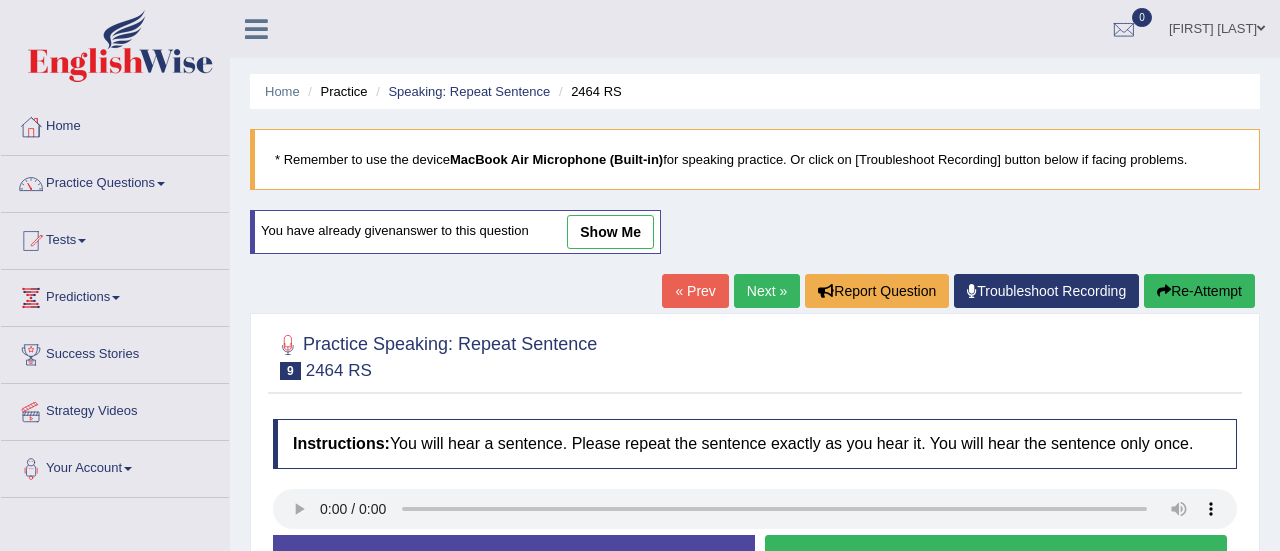 scroll, scrollTop: 80, scrollLeft: 0, axis: vertical 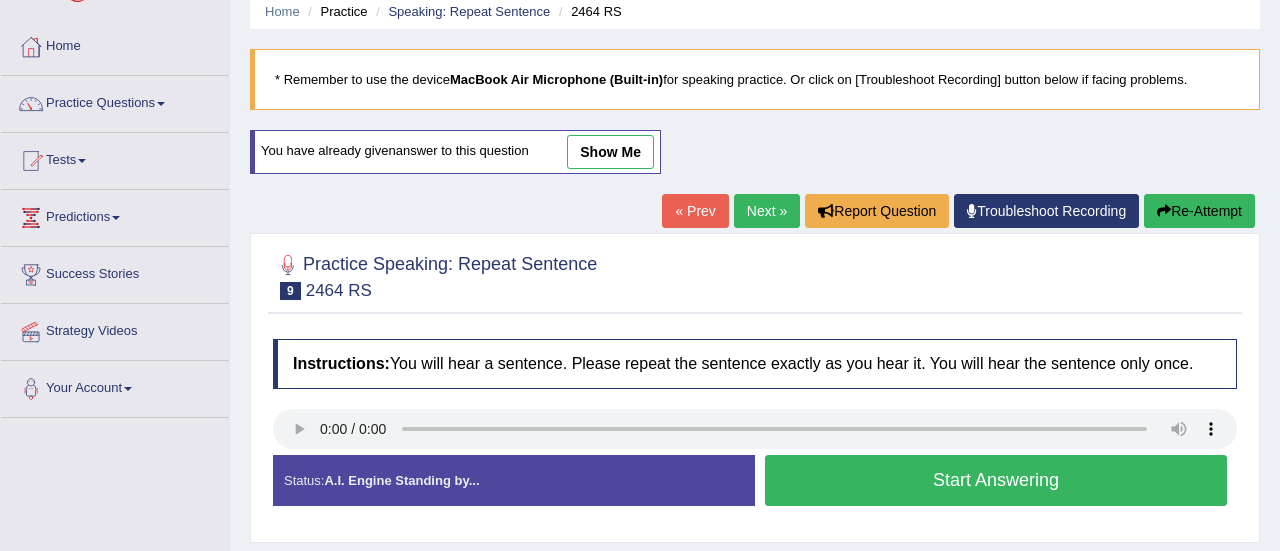click on "Start Answering" at bounding box center [996, 480] 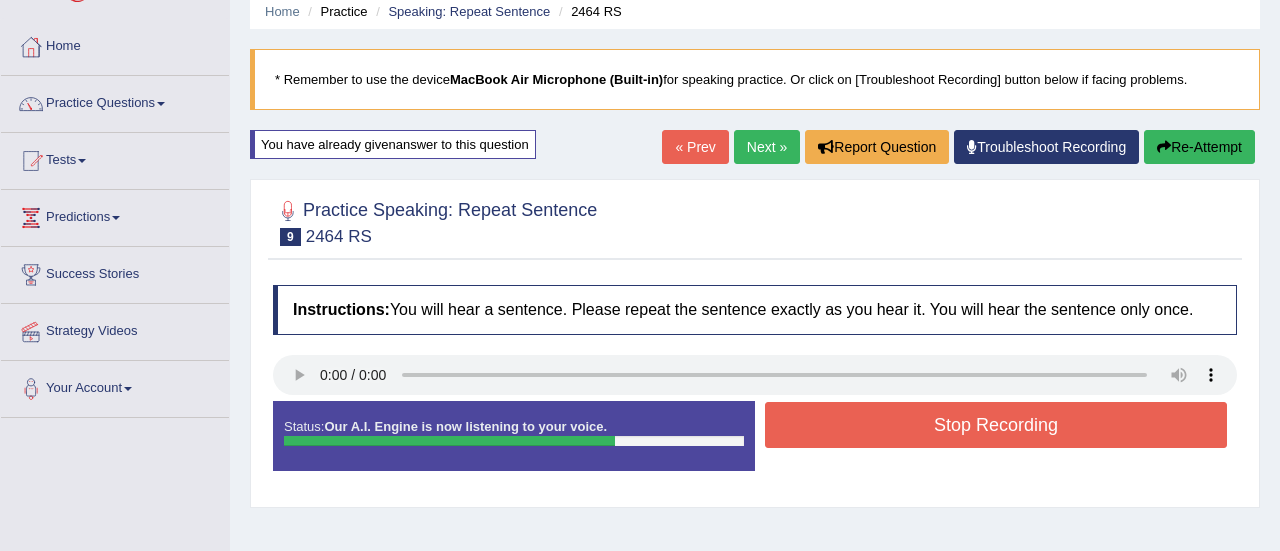 click on "Stop Recording" at bounding box center [996, 425] 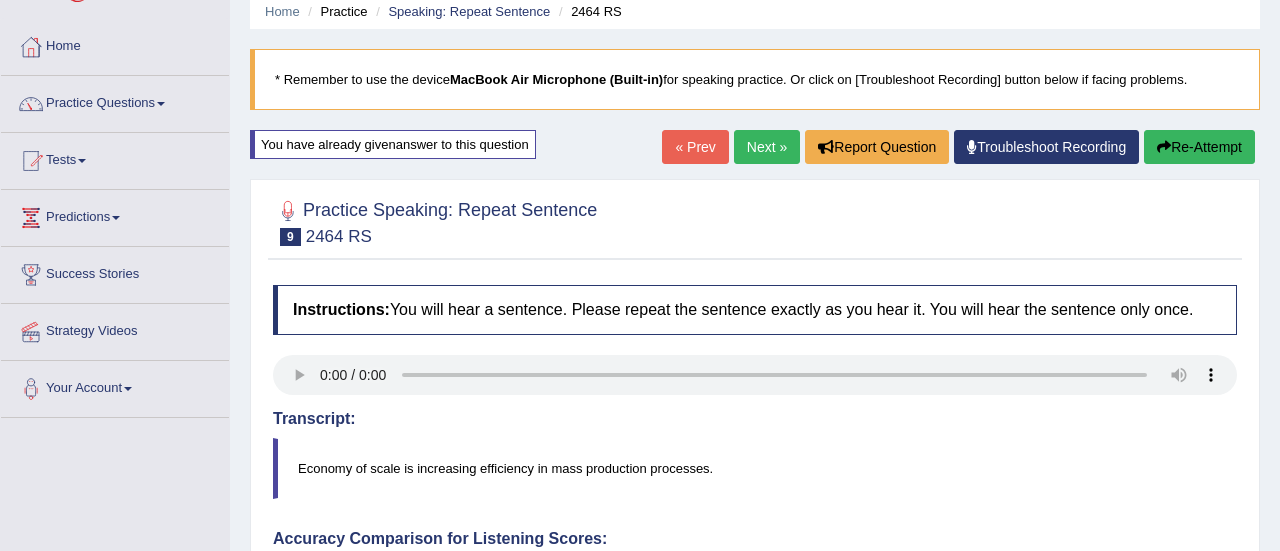 click on "Updating answer..." at bounding box center (640, 275) 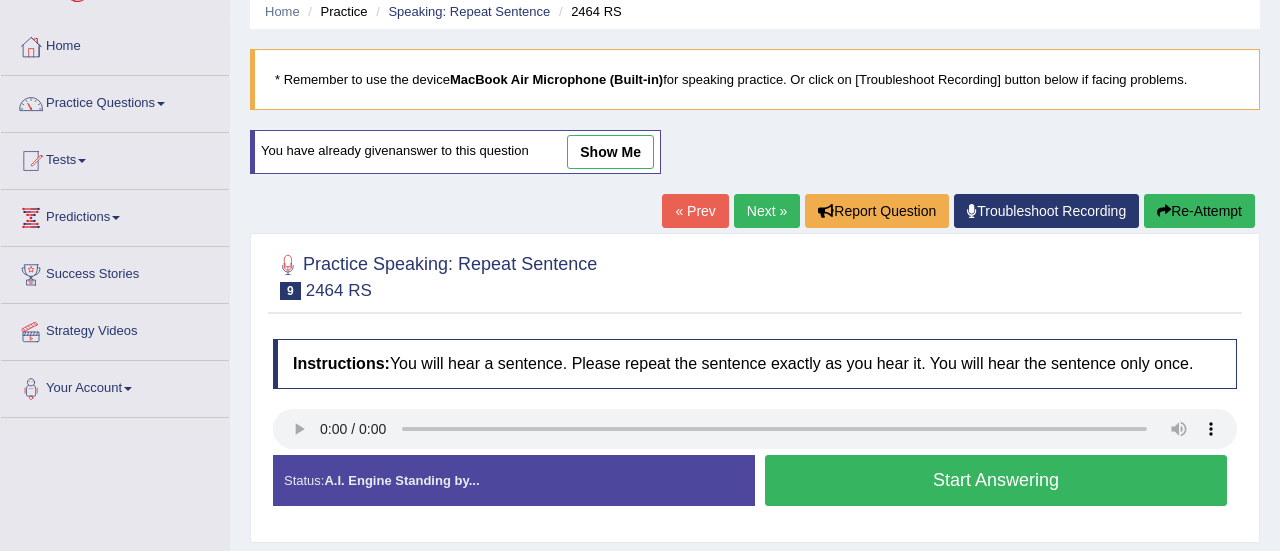 scroll, scrollTop: 80, scrollLeft: 0, axis: vertical 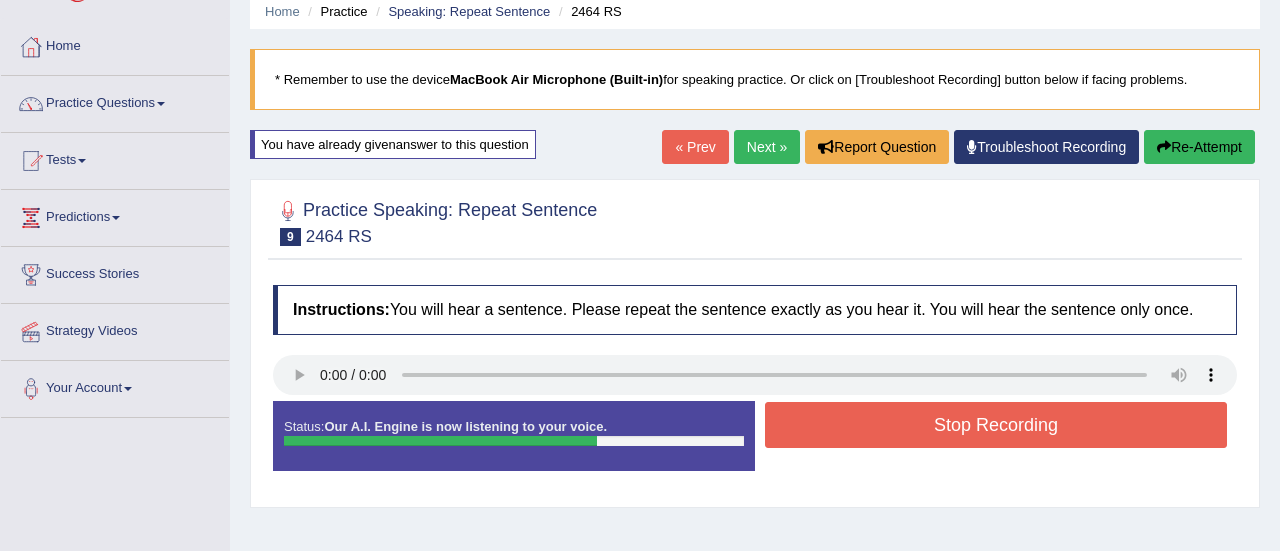click on "Stop Recording" at bounding box center [996, 425] 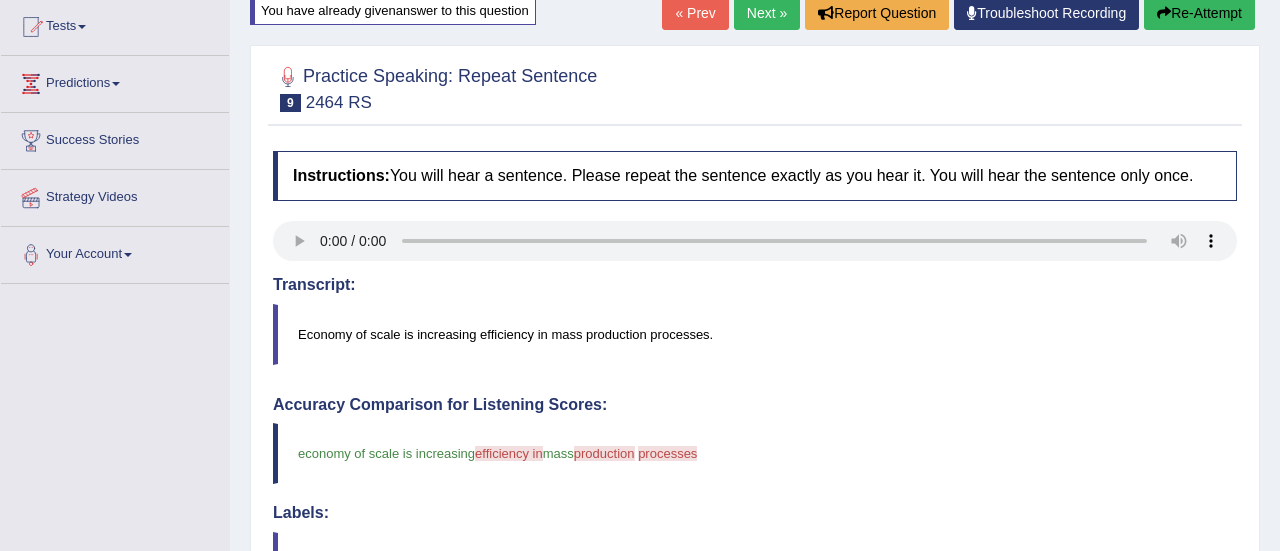 scroll, scrollTop: 120, scrollLeft: 0, axis: vertical 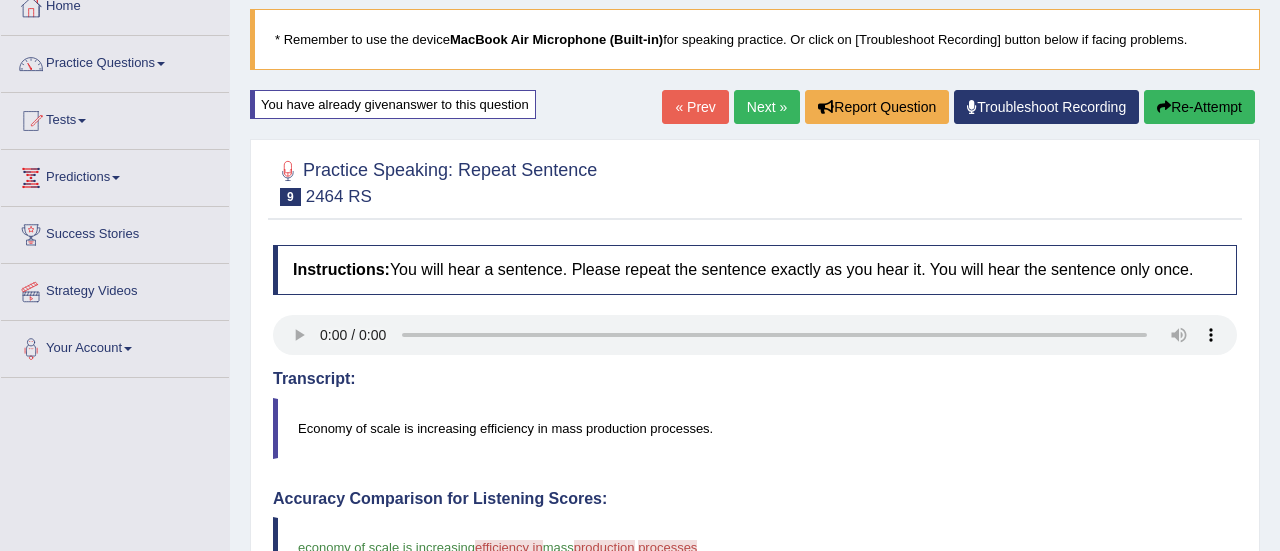 click on "Next »" at bounding box center [767, 107] 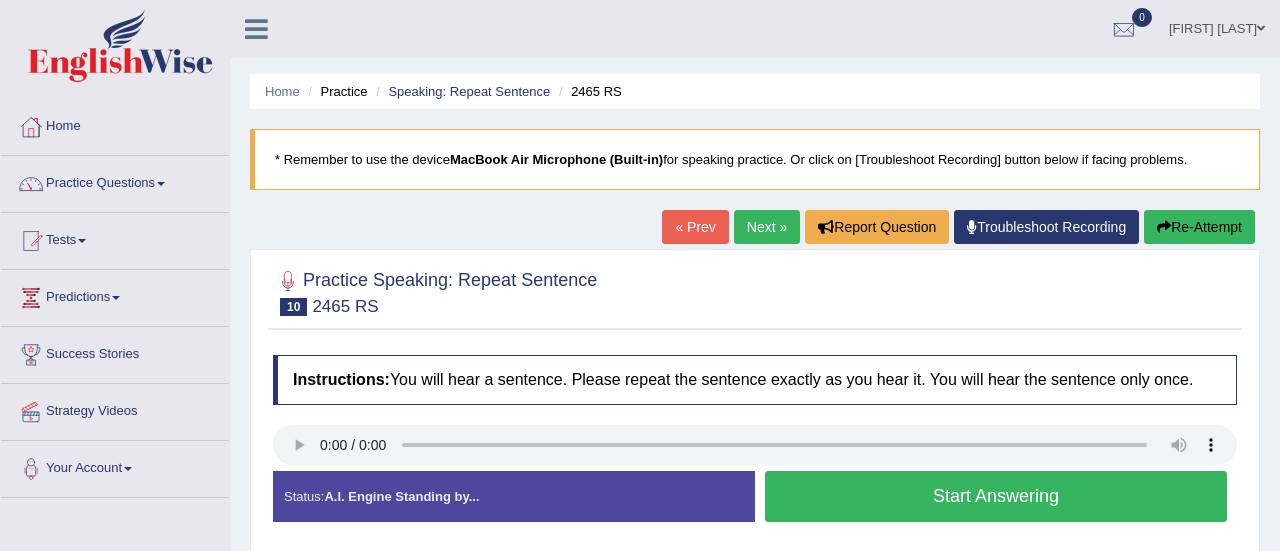 scroll, scrollTop: 0, scrollLeft: 0, axis: both 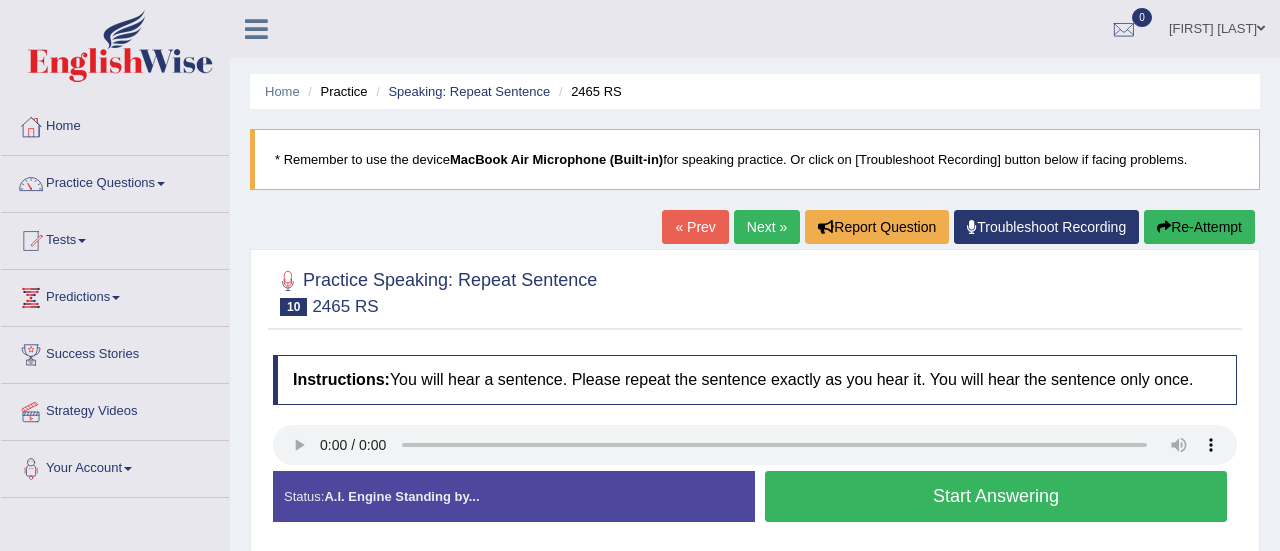 click on "Start Answering" at bounding box center (996, 496) 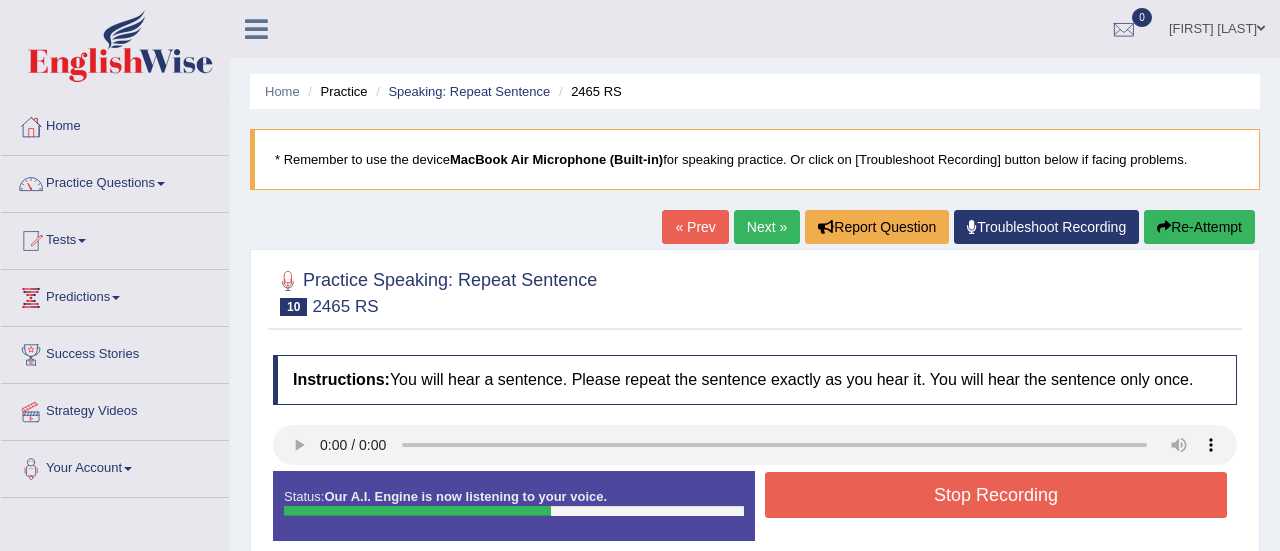 click on "Stop Recording" at bounding box center (996, 495) 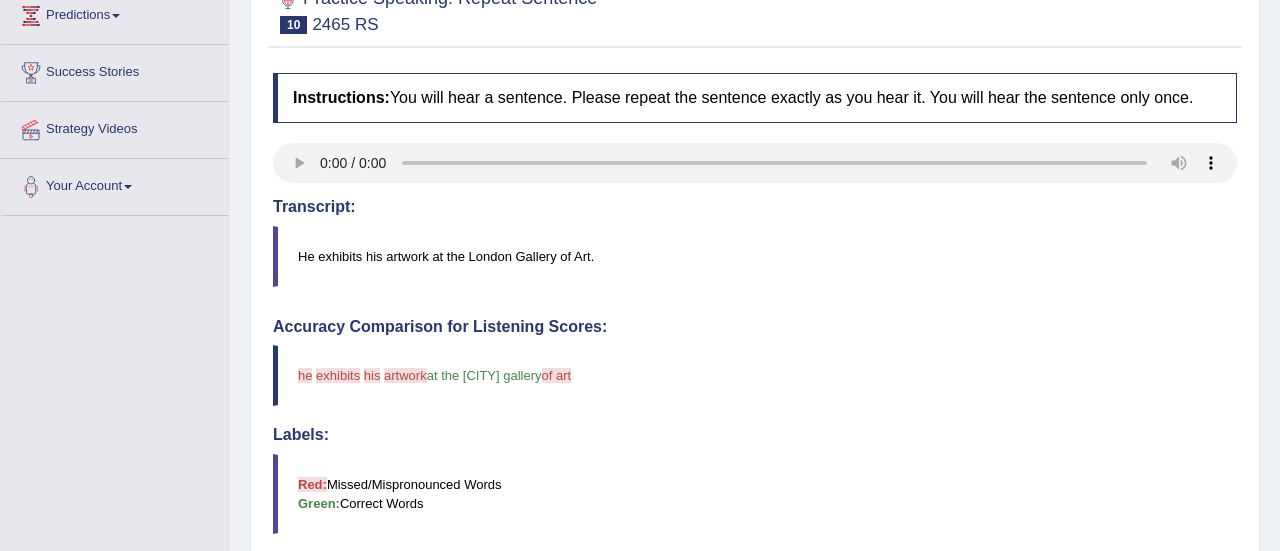 scroll, scrollTop: 280, scrollLeft: 0, axis: vertical 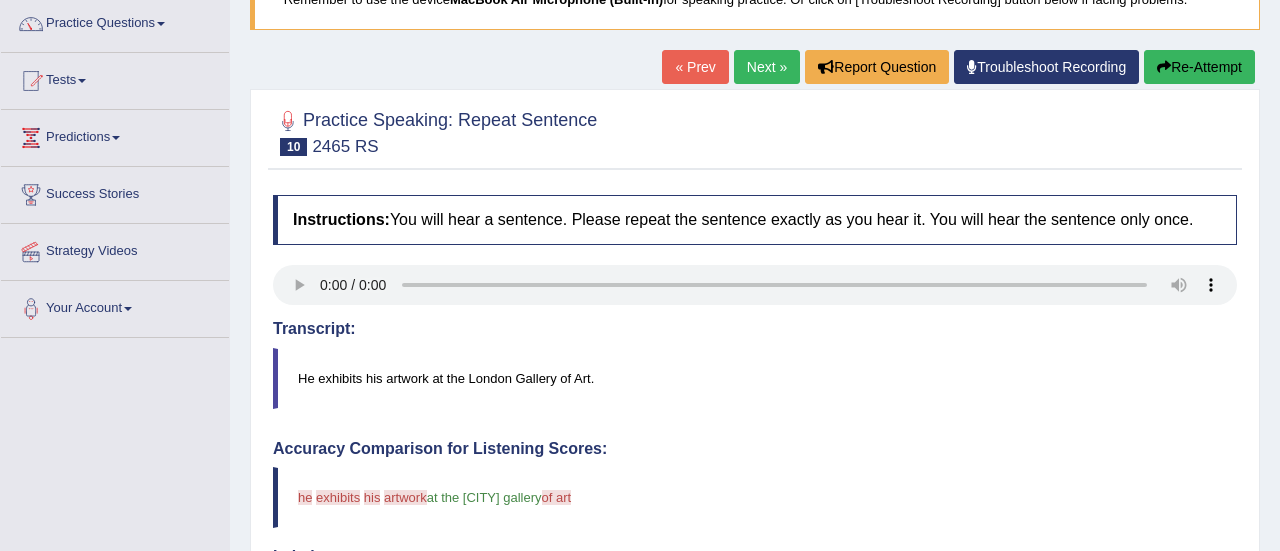 click on "Re-Attempt" at bounding box center [1199, 67] 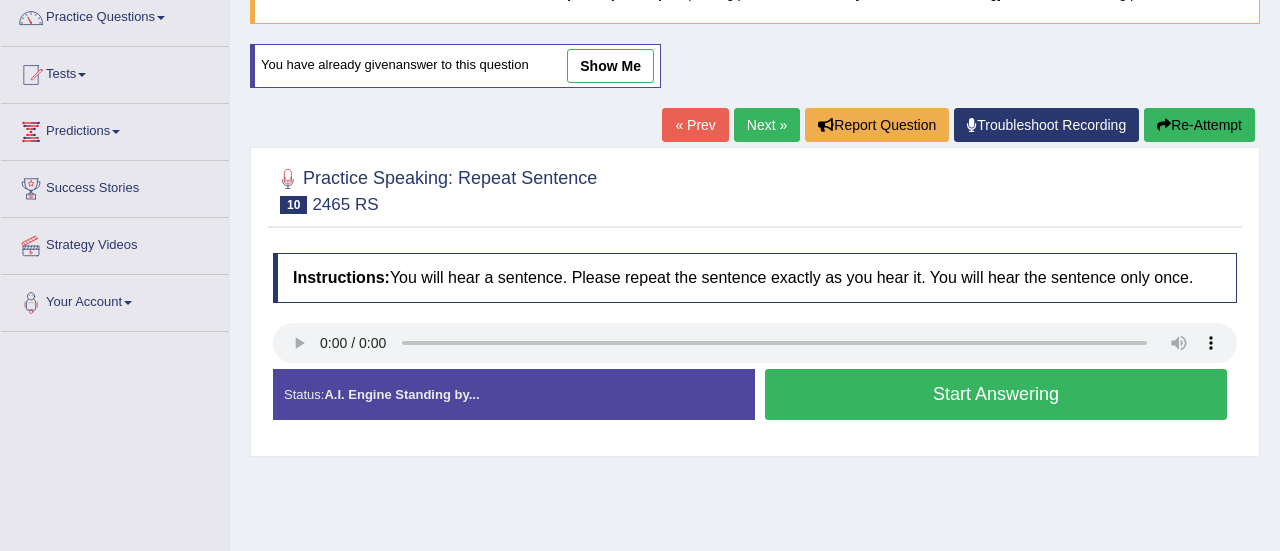 scroll, scrollTop: 166, scrollLeft: 0, axis: vertical 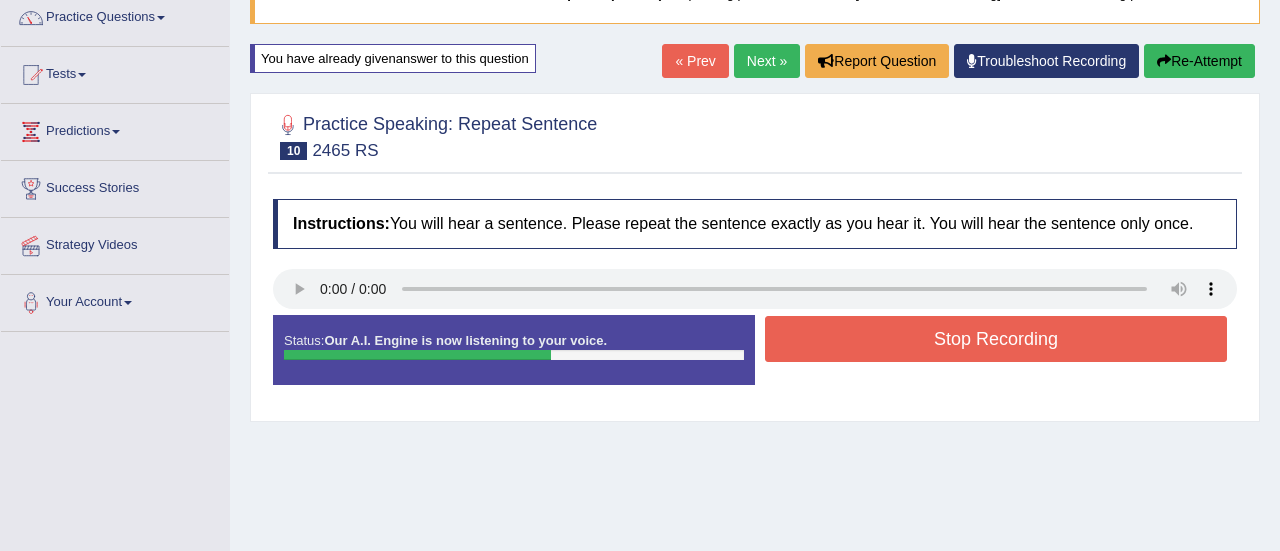 click on "Stop Recording" at bounding box center [996, 339] 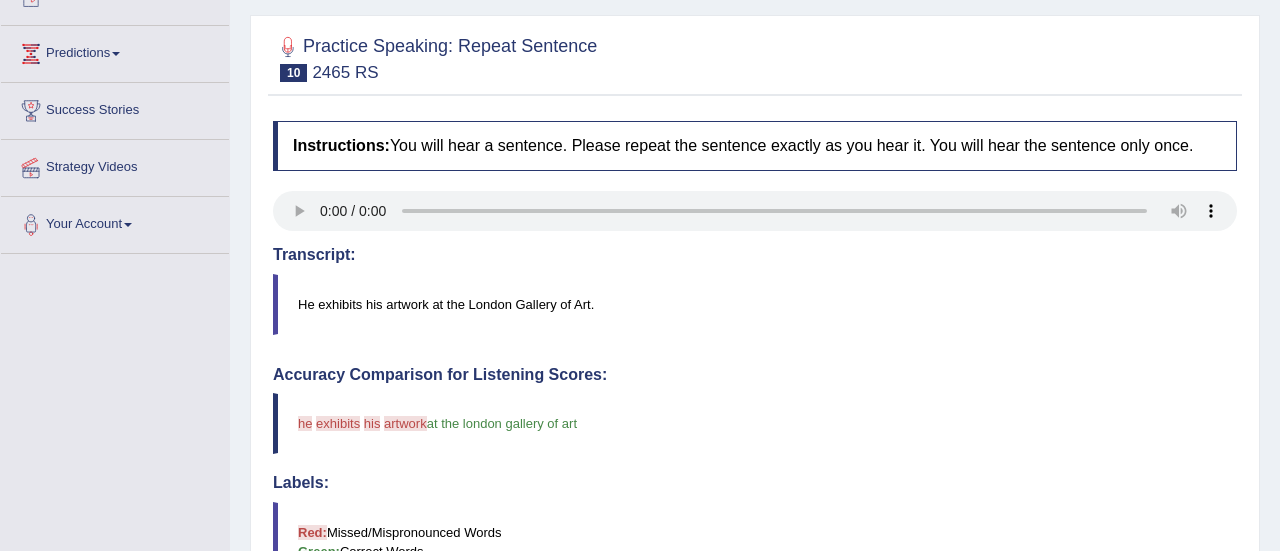 scroll, scrollTop: 206, scrollLeft: 0, axis: vertical 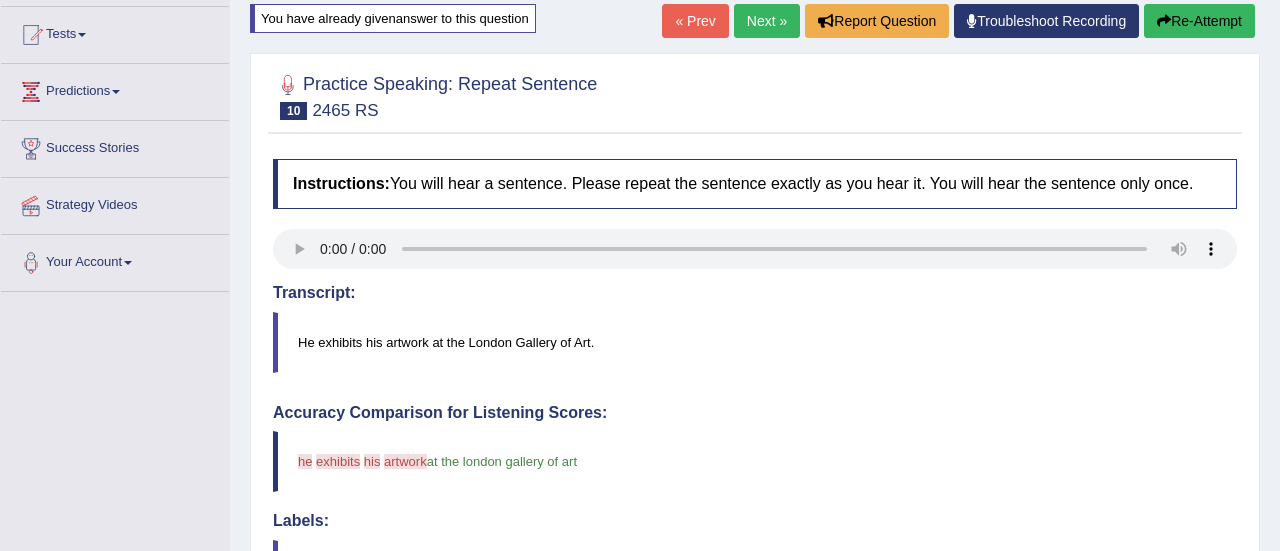 click on "Next »" at bounding box center (767, 21) 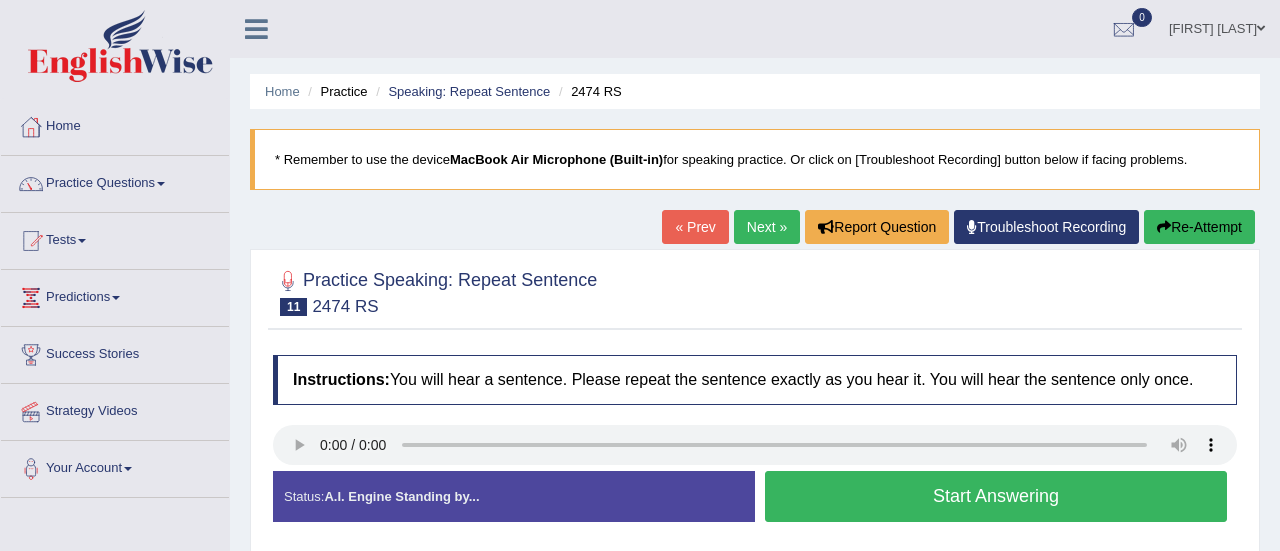 scroll, scrollTop: 0, scrollLeft: 0, axis: both 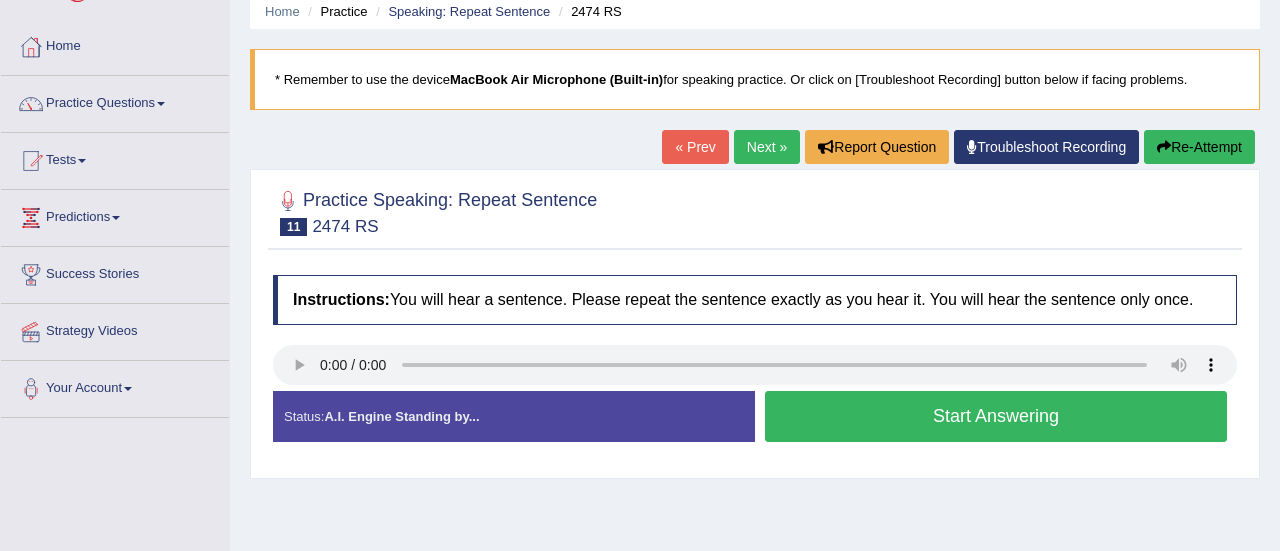 click on "Start Answering" at bounding box center [996, 416] 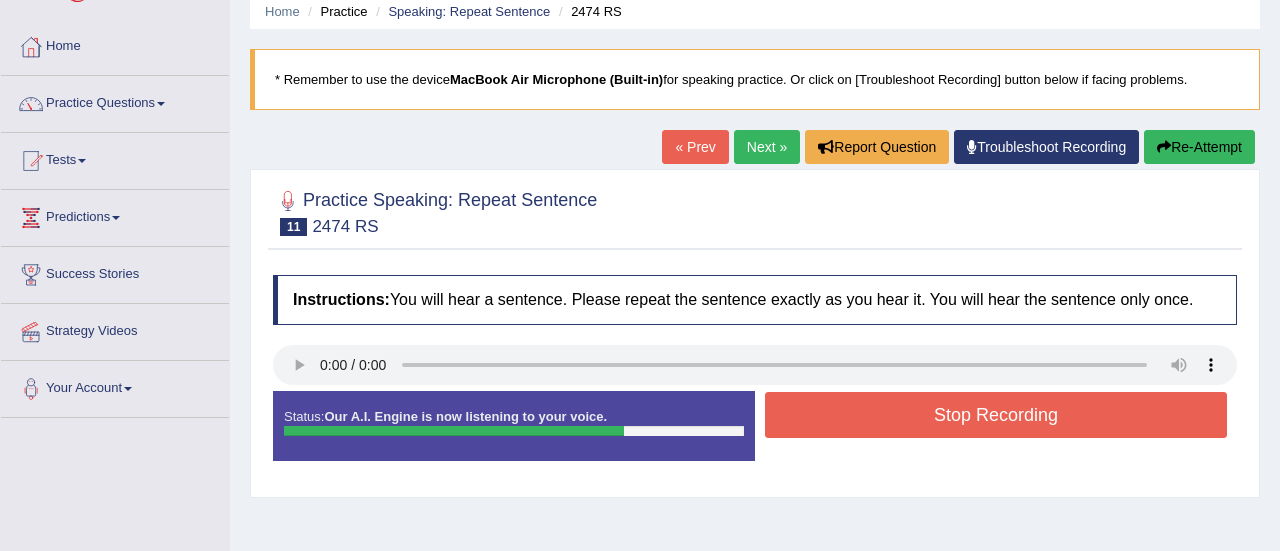 click on "Stop Recording" at bounding box center [996, 415] 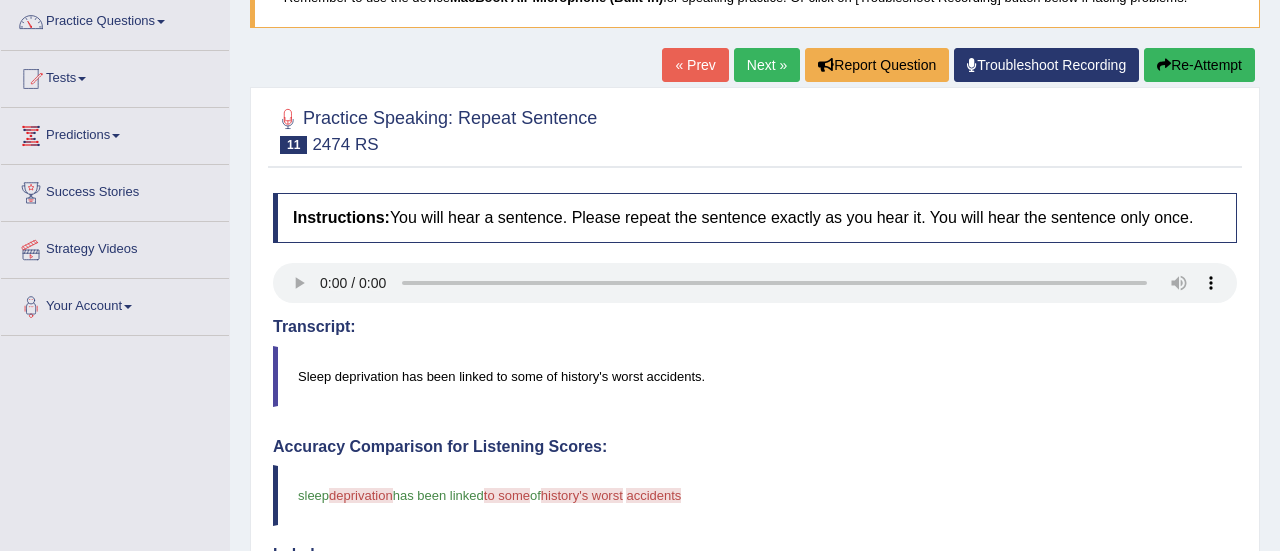 scroll, scrollTop: 160, scrollLeft: 0, axis: vertical 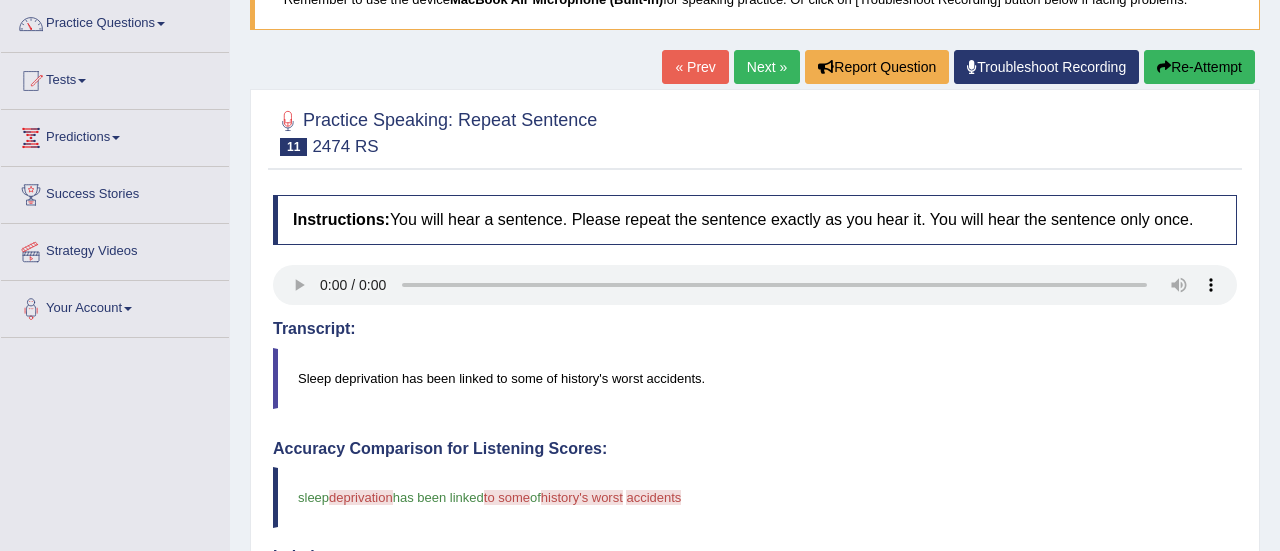 click on "Re-Attempt" at bounding box center (1199, 67) 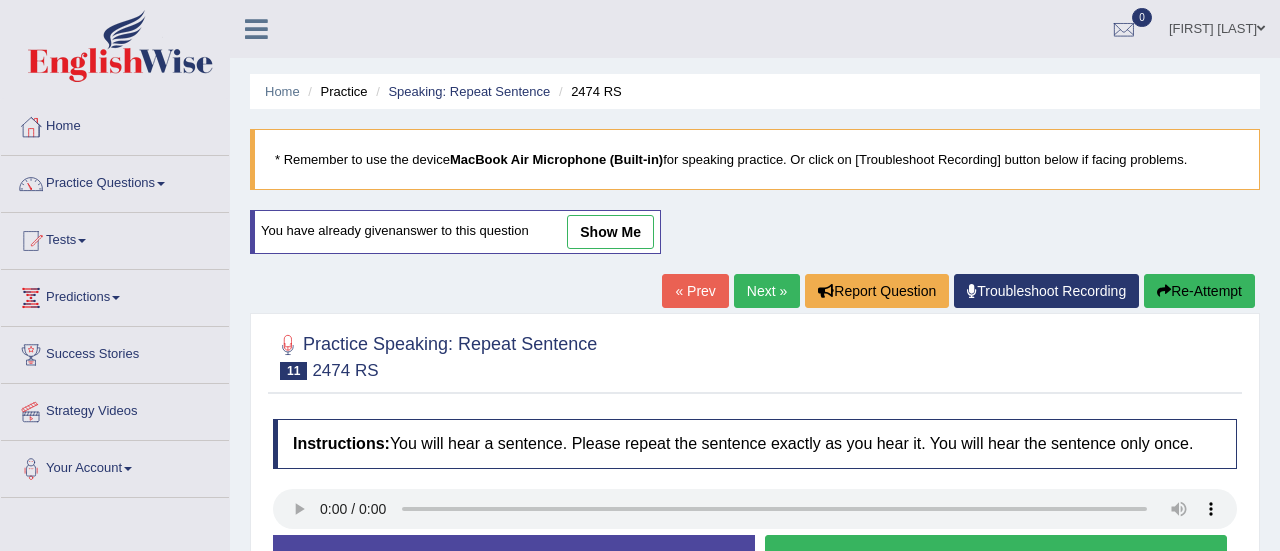 scroll, scrollTop: 166, scrollLeft: 0, axis: vertical 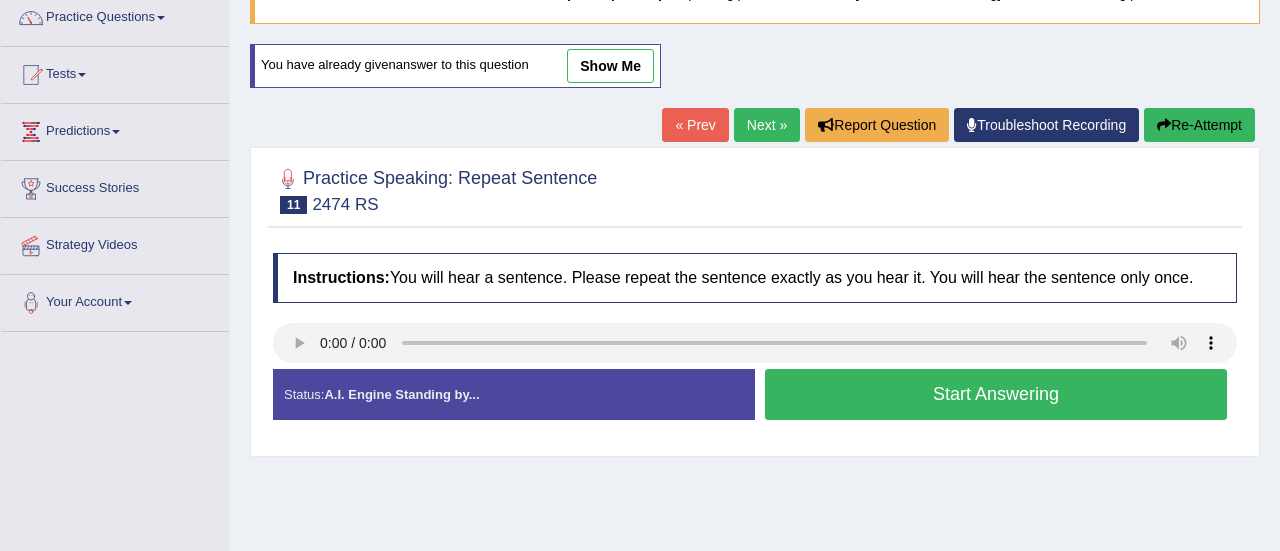 click on "Start Answering" at bounding box center [996, 394] 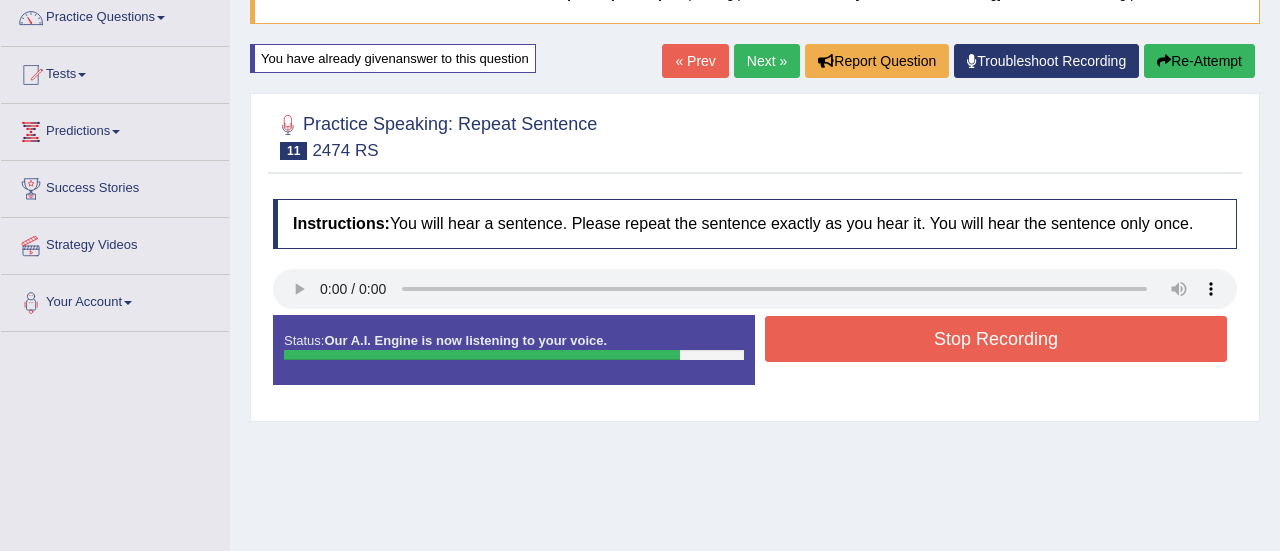 click on "Stop Recording" at bounding box center (996, 339) 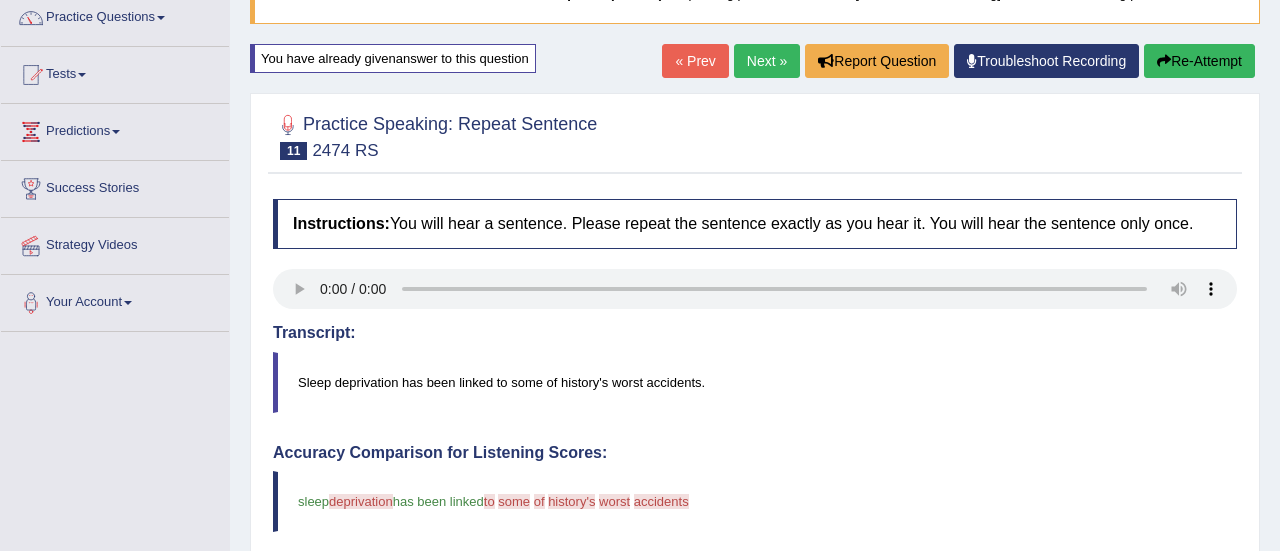 click on "Re-Attempt" at bounding box center [1199, 61] 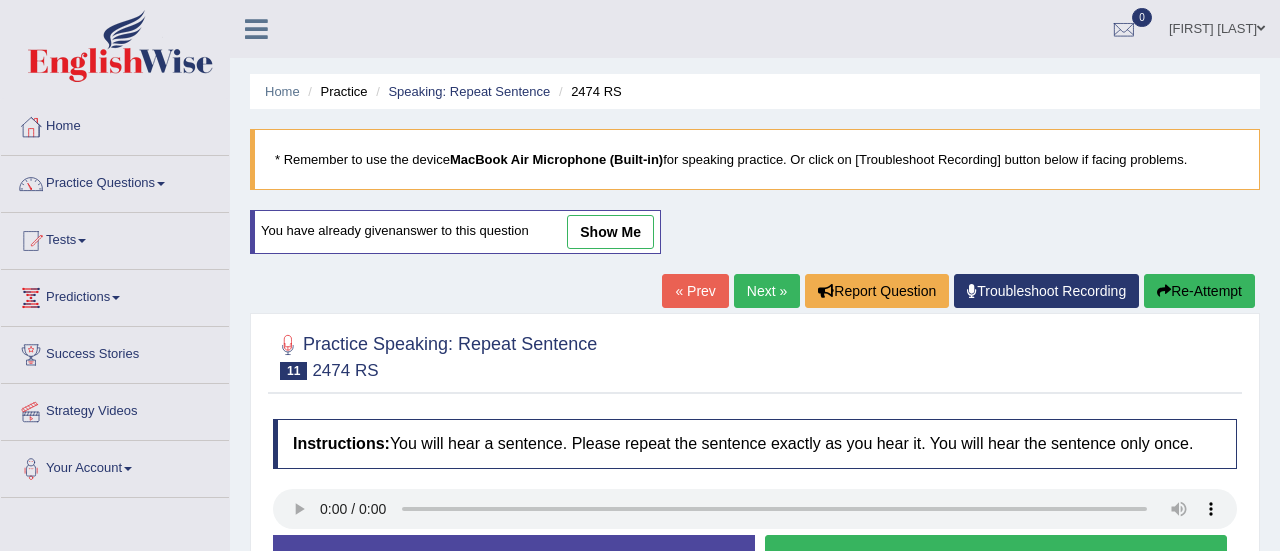 scroll, scrollTop: 172, scrollLeft: 0, axis: vertical 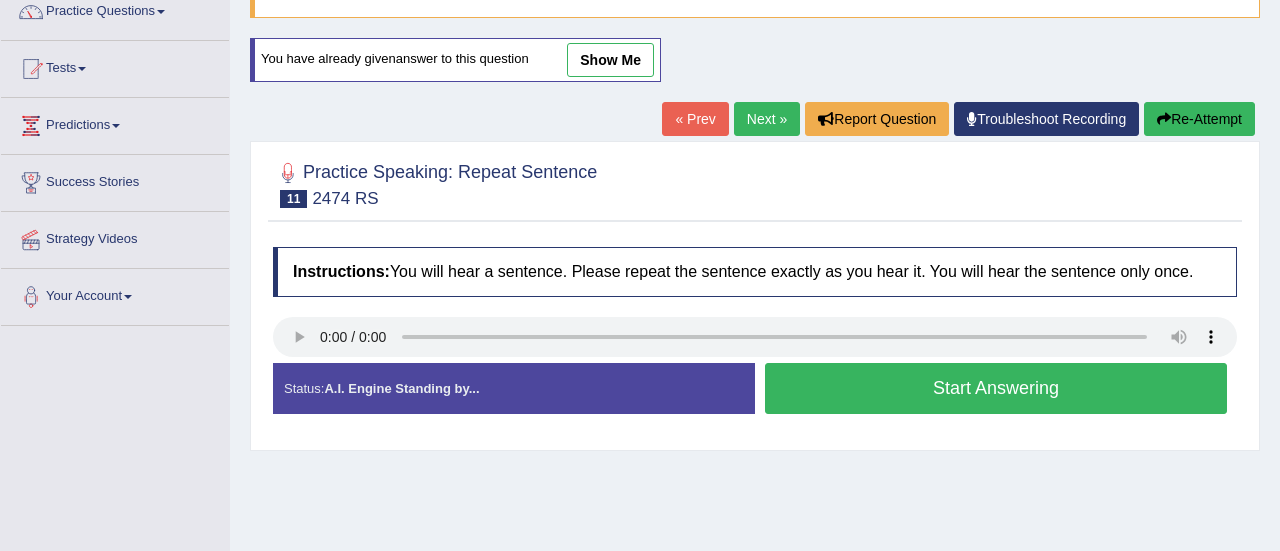 click on "Start Answering" at bounding box center (996, 388) 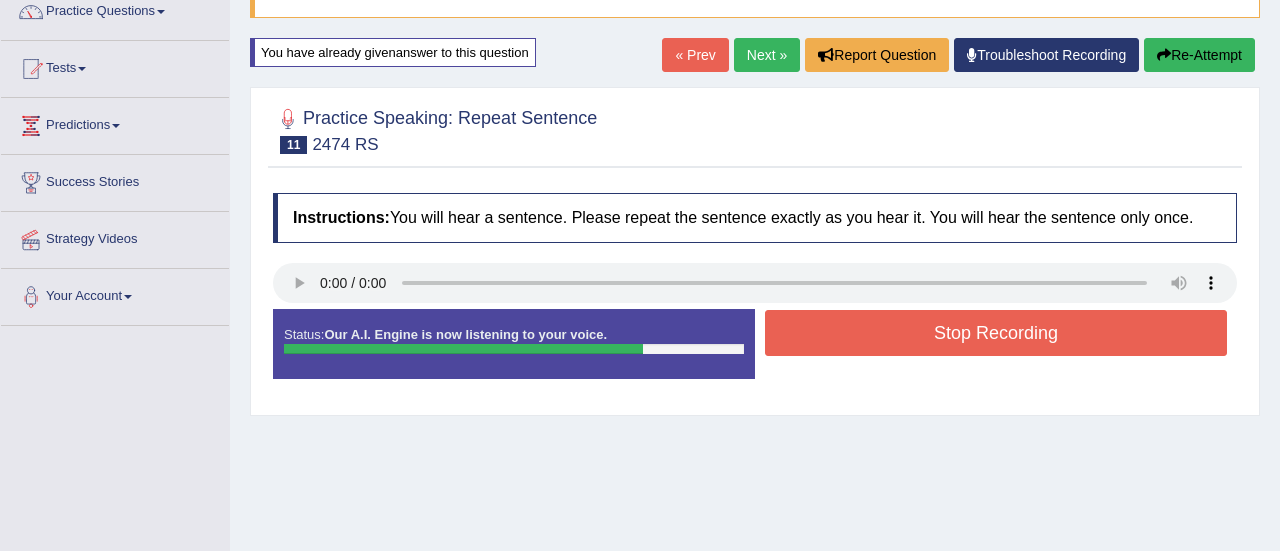 click on "Stop Recording" at bounding box center [996, 333] 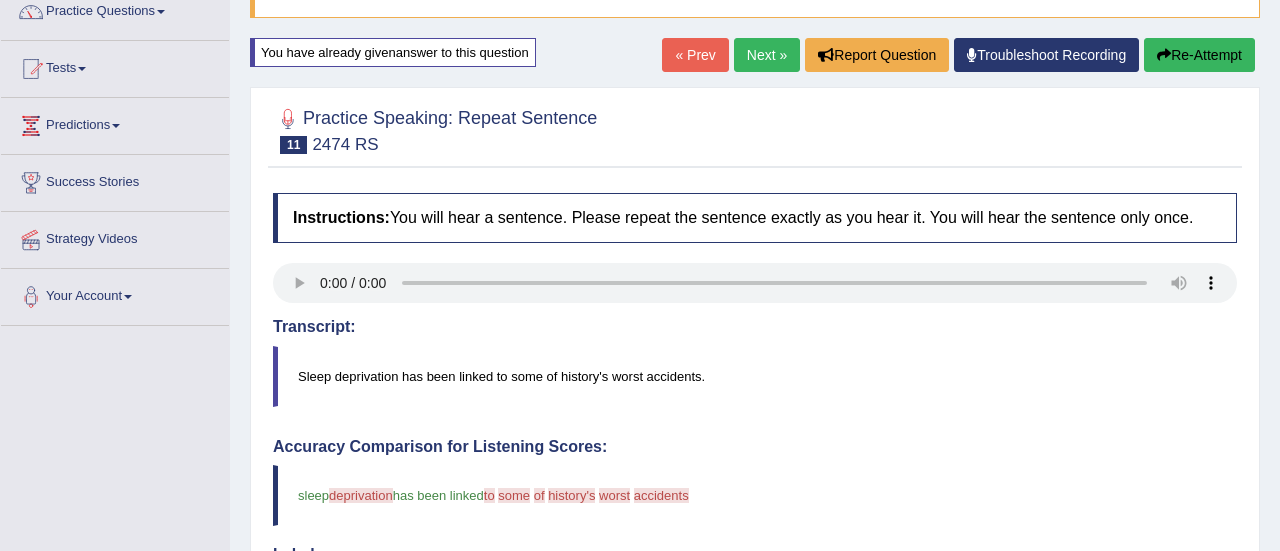 click on "Next »" at bounding box center [767, 55] 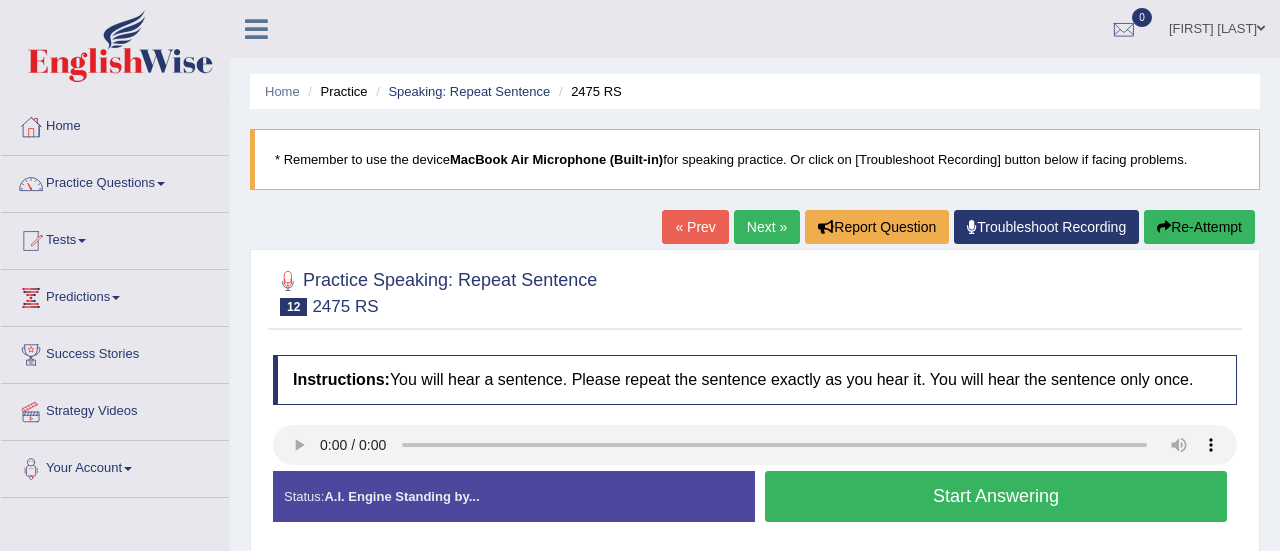 scroll, scrollTop: 0, scrollLeft: 0, axis: both 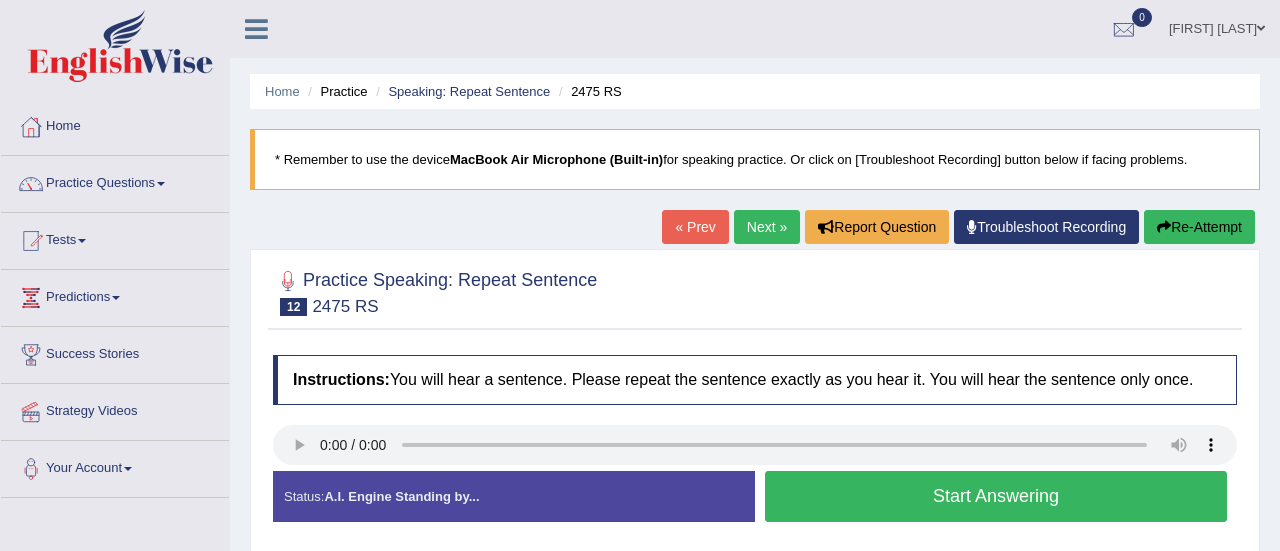 click on "Start Answering" at bounding box center (996, 496) 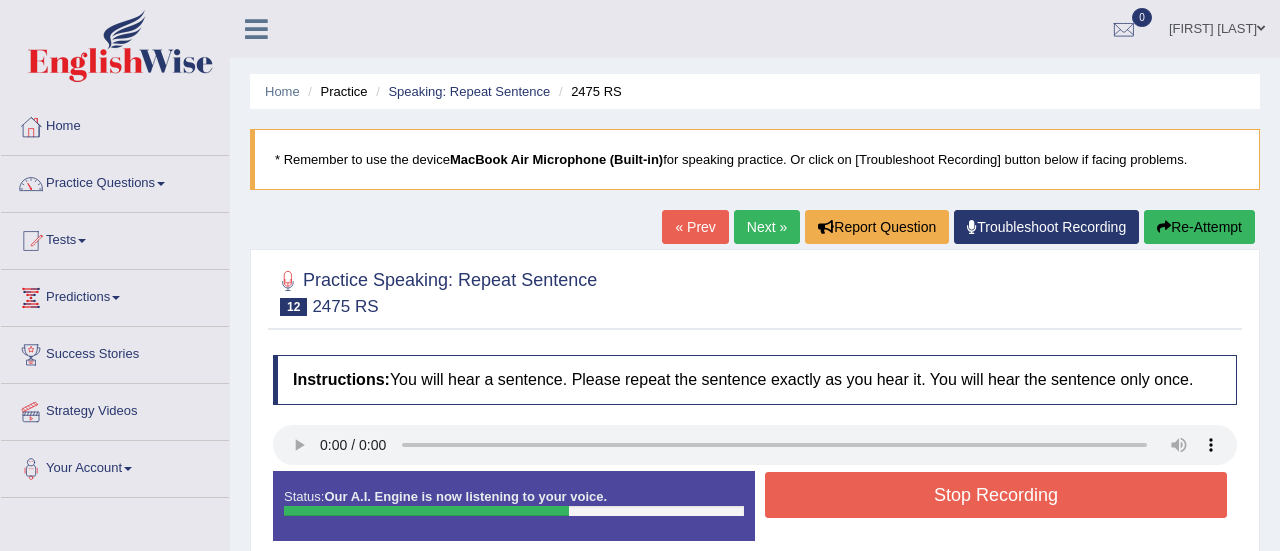 click on "Stop Recording" at bounding box center [996, 495] 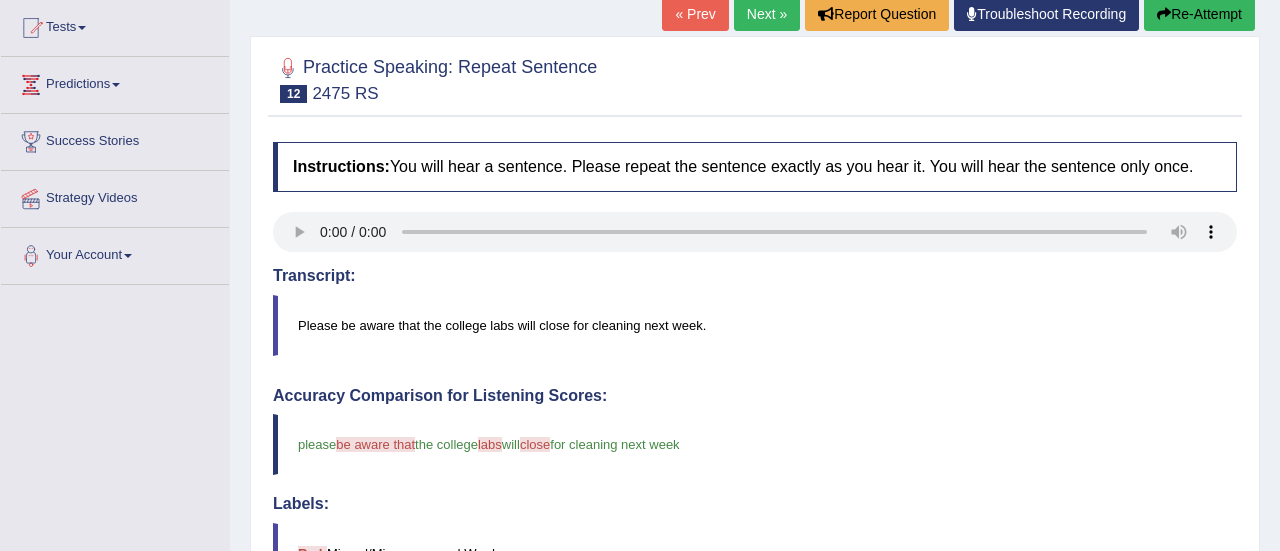 scroll, scrollTop: 120, scrollLeft: 0, axis: vertical 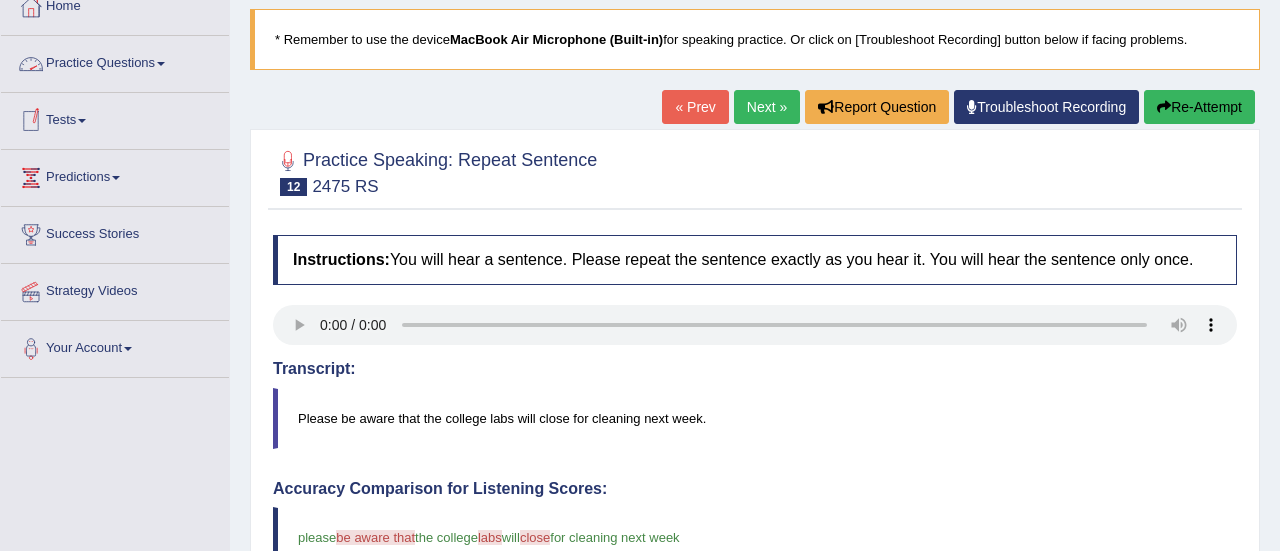 click on "Practice Questions" at bounding box center [115, 61] 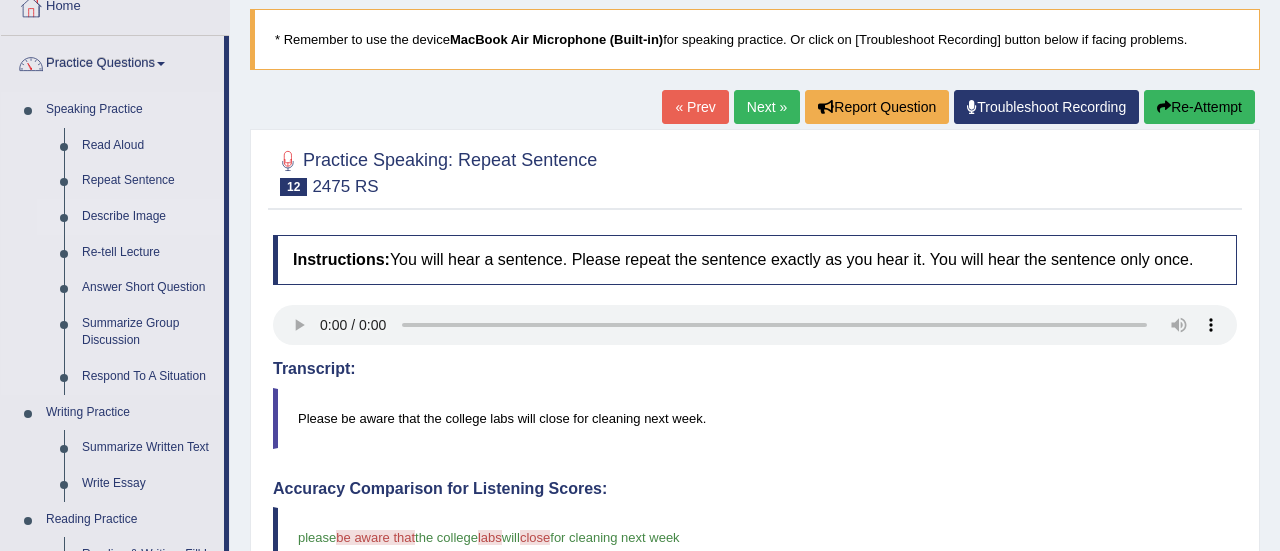 click on "Describe Image" at bounding box center [148, 217] 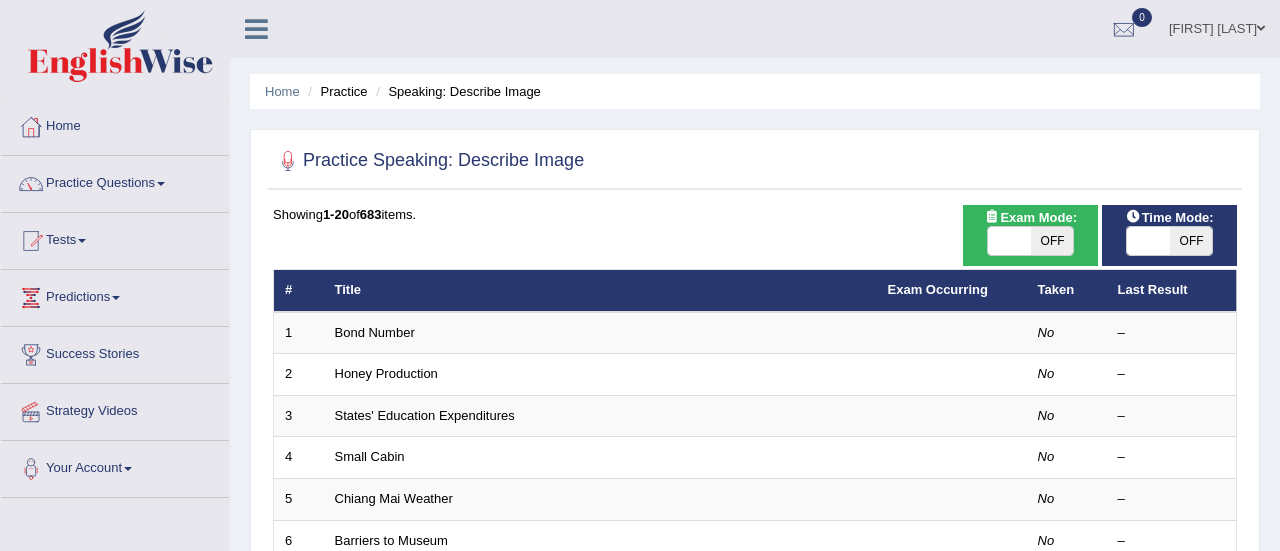 scroll, scrollTop: 0, scrollLeft: 0, axis: both 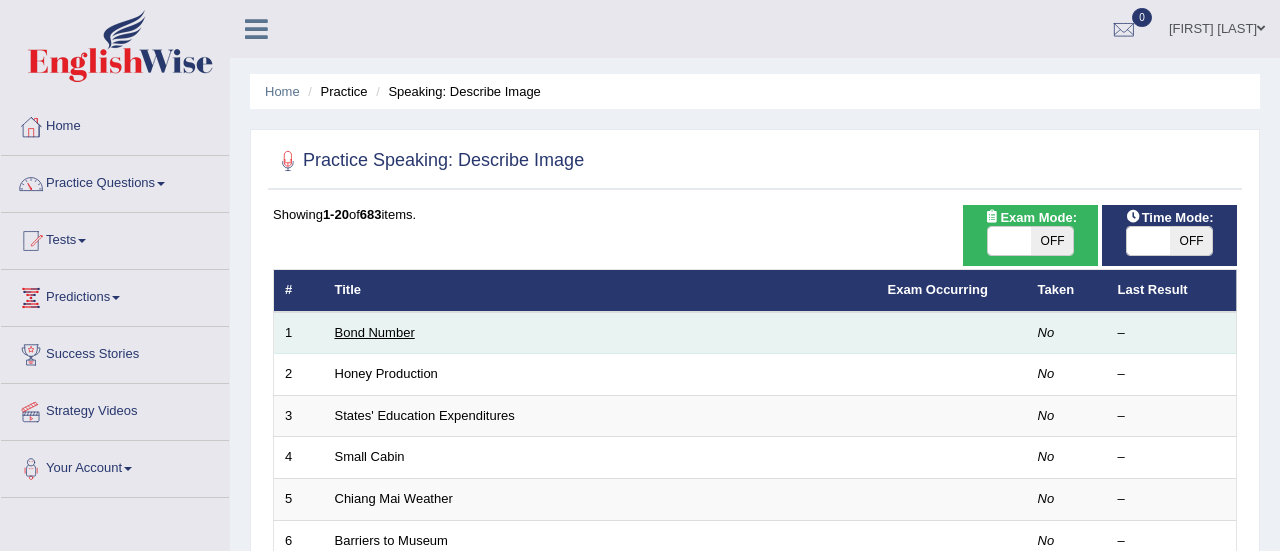 click on "Bond Number" at bounding box center [375, 332] 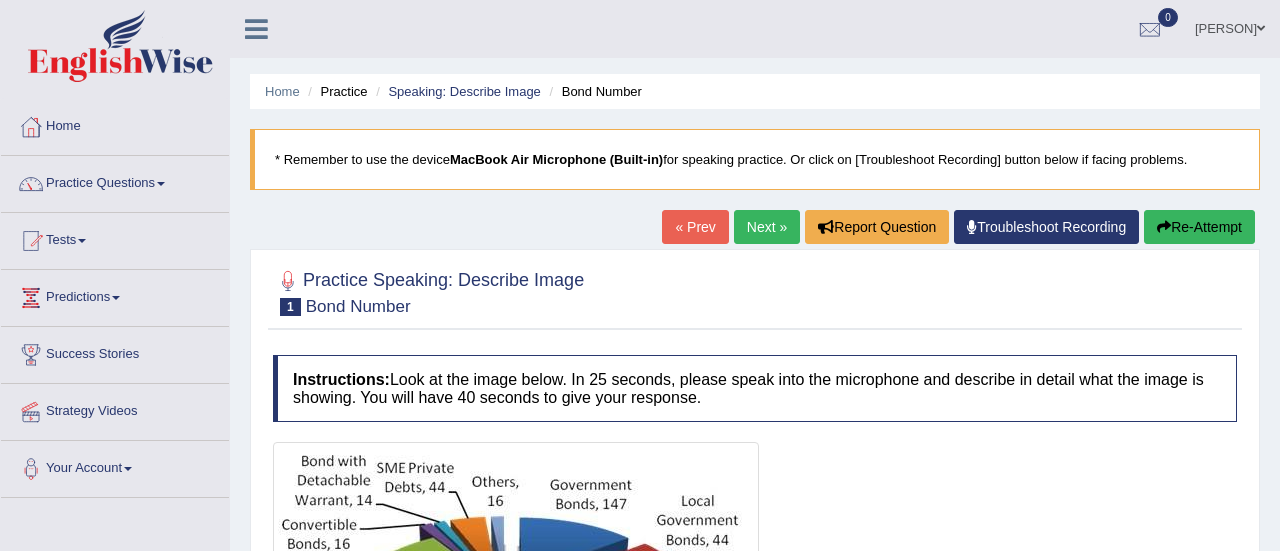 scroll, scrollTop: 0, scrollLeft: 0, axis: both 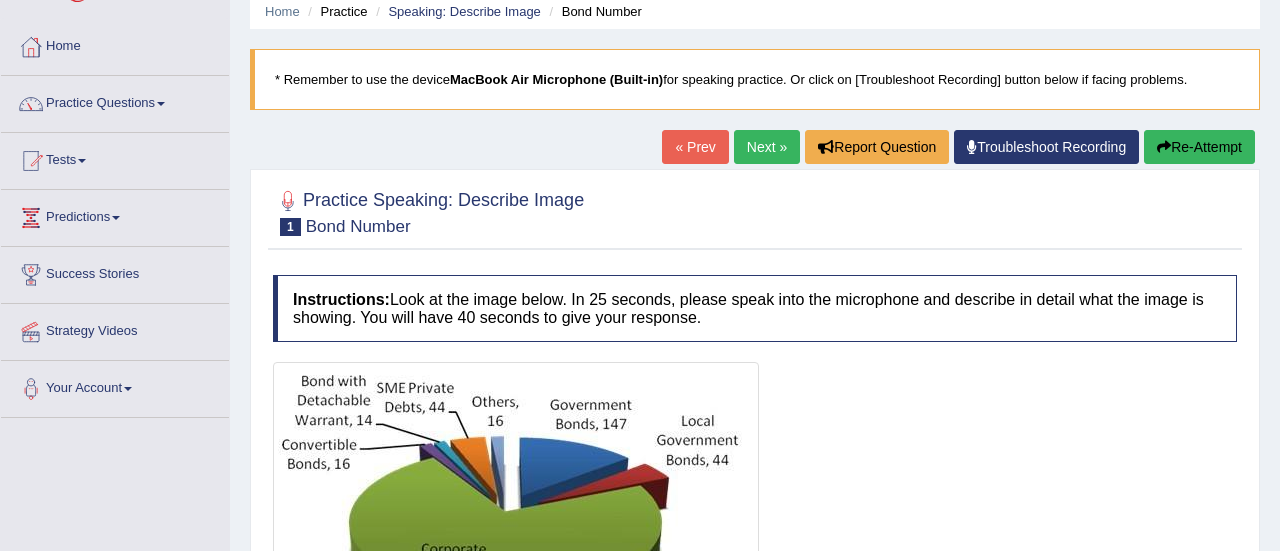 click on "Next »" at bounding box center [767, 147] 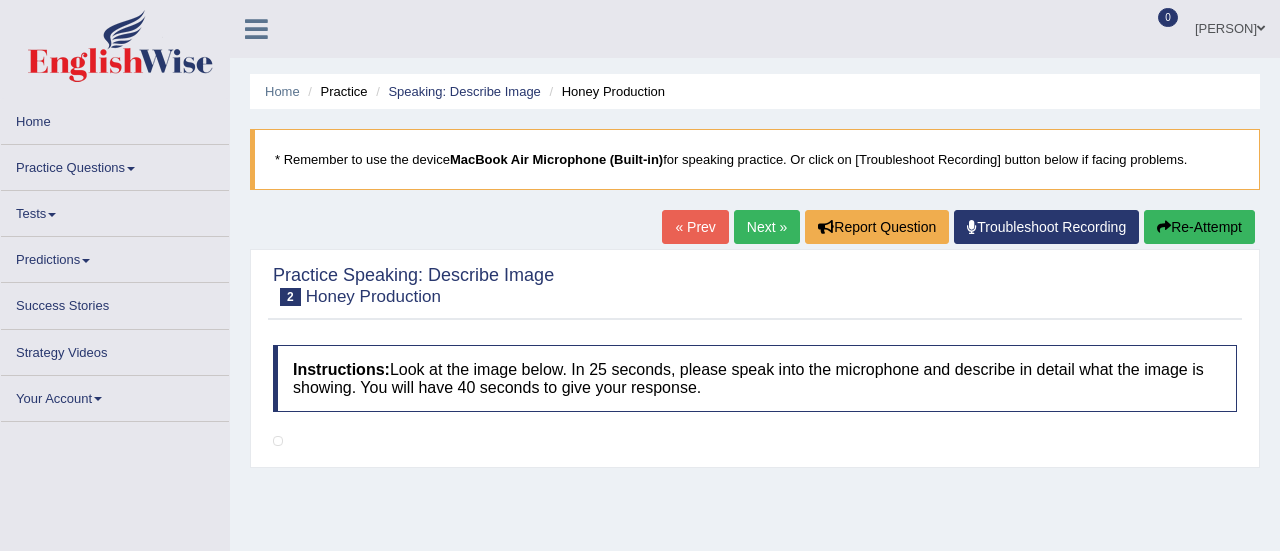 scroll, scrollTop: 0, scrollLeft: 0, axis: both 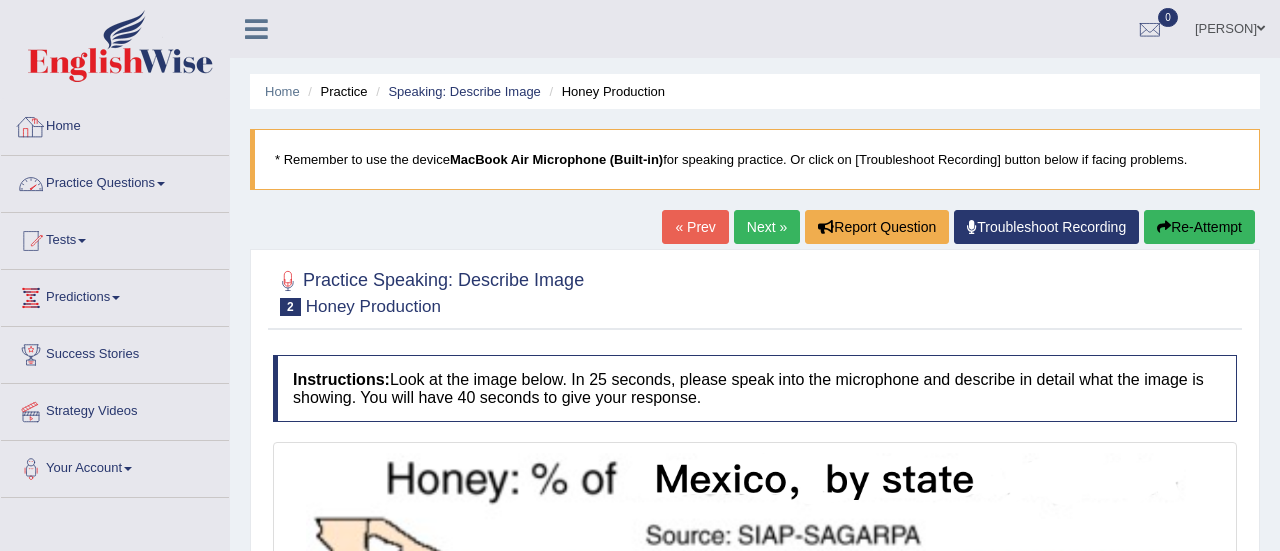 click on "Practice Questions" at bounding box center [115, 181] 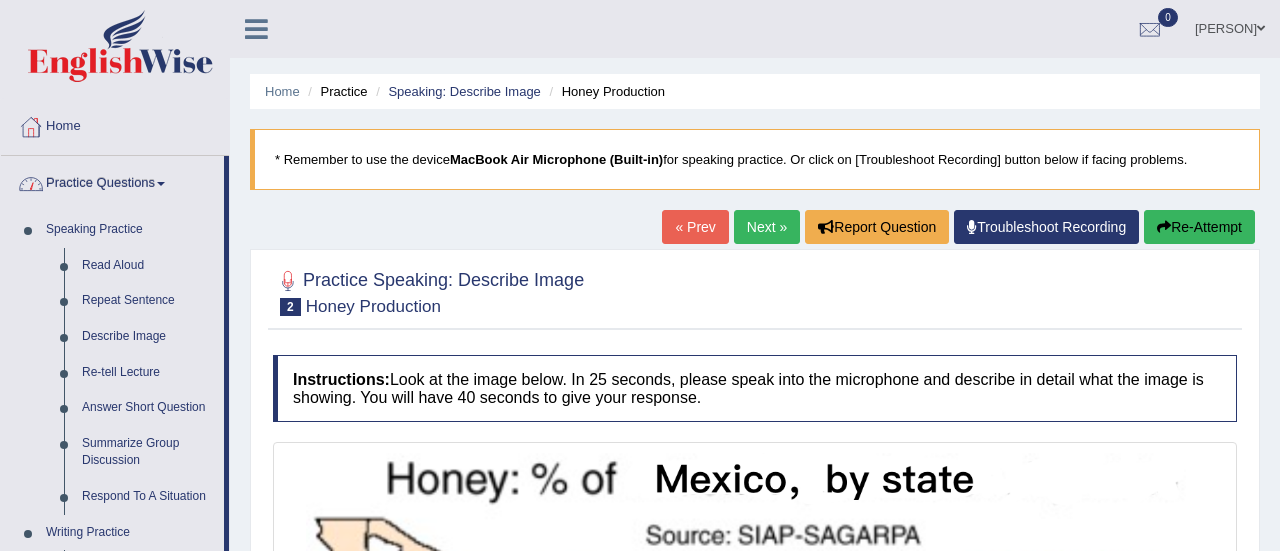 click on "Home" at bounding box center (115, 124) 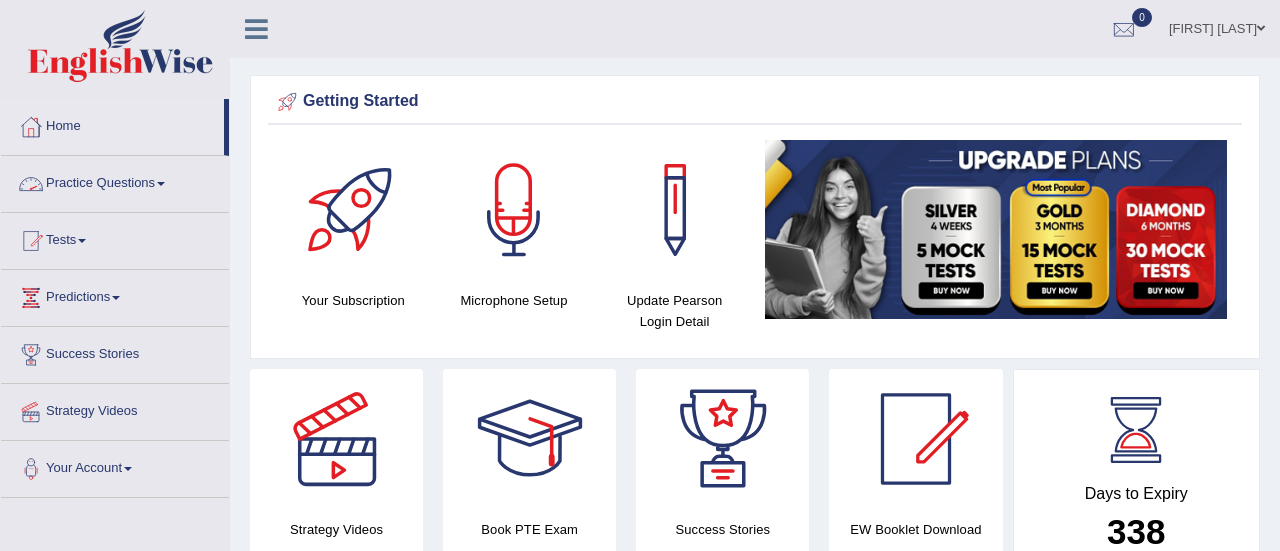 scroll, scrollTop: 0, scrollLeft: 0, axis: both 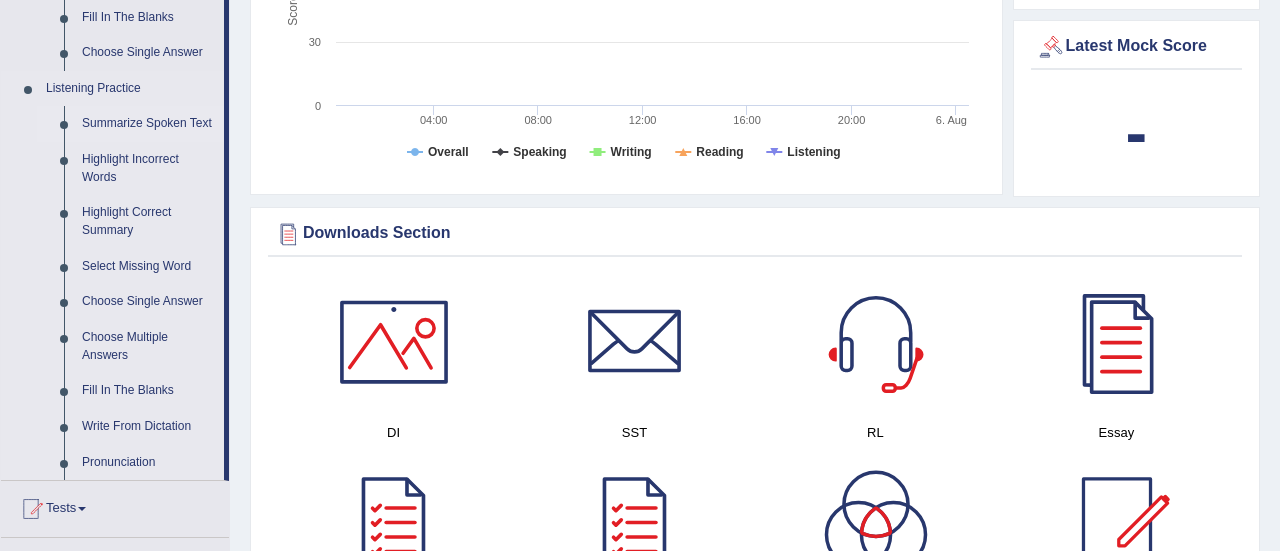 click on "Summarize Spoken Text" at bounding box center (148, 124) 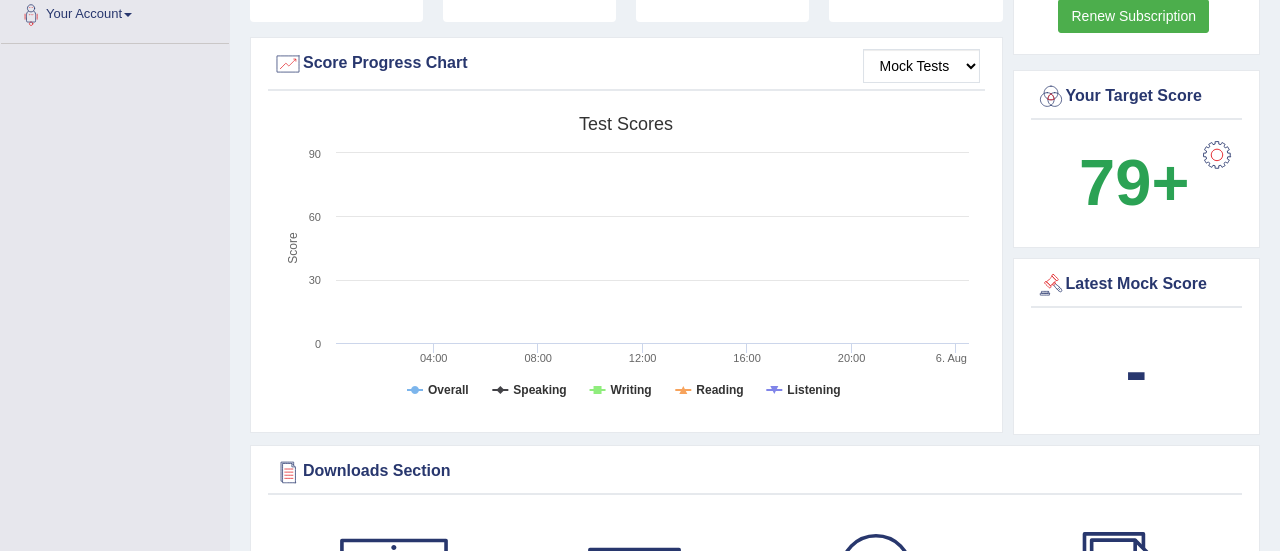 scroll, scrollTop: 765, scrollLeft: 0, axis: vertical 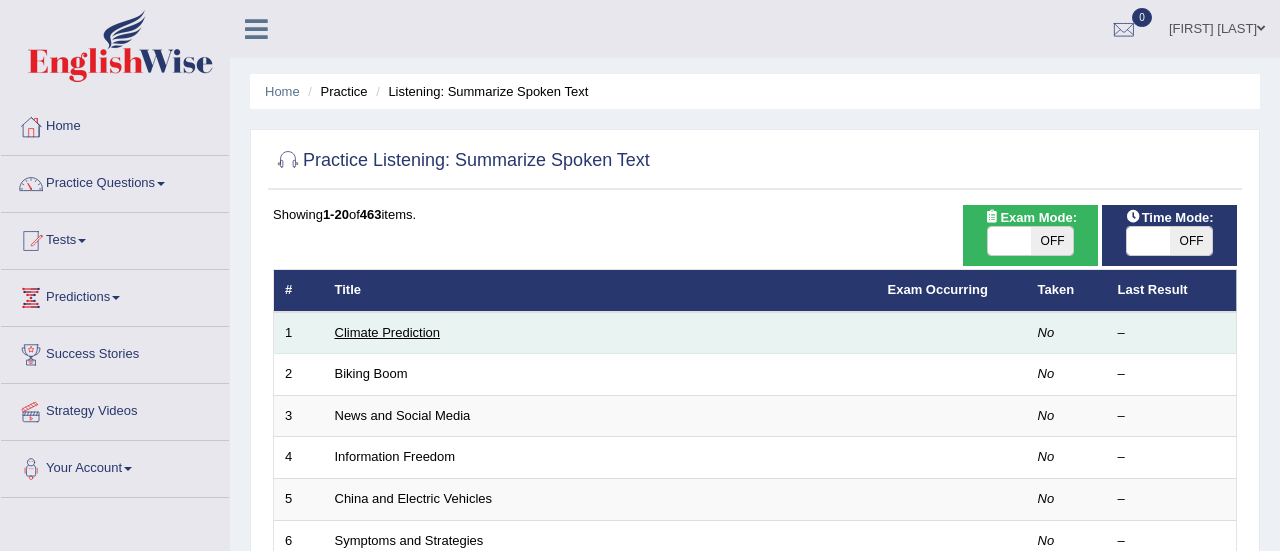 click on "Climate Prediction" at bounding box center (388, 332) 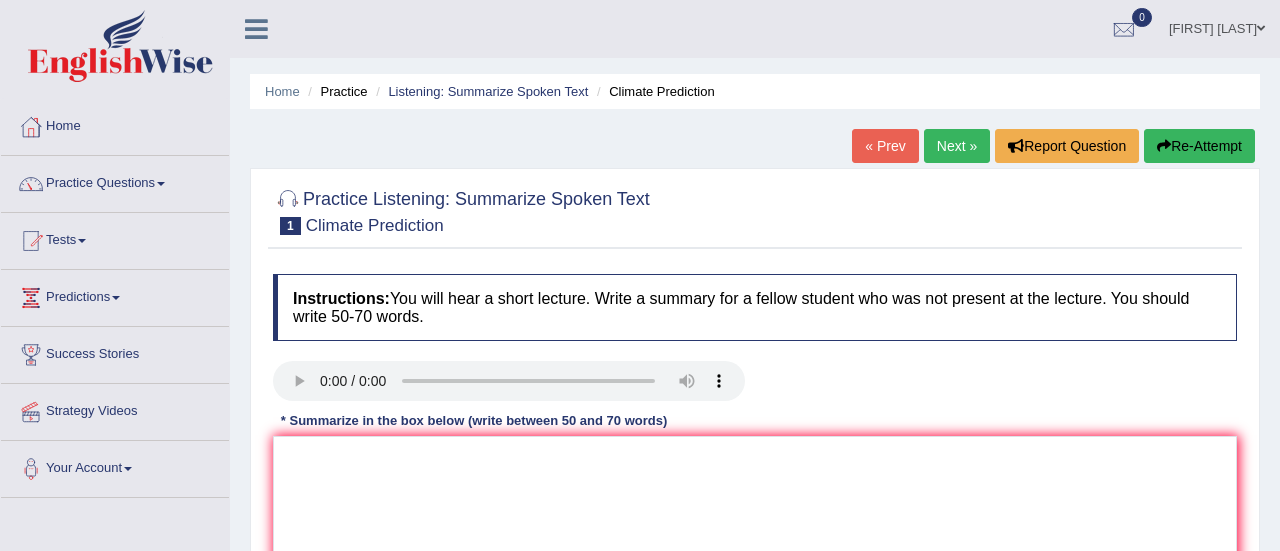 scroll, scrollTop: 0, scrollLeft: 0, axis: both 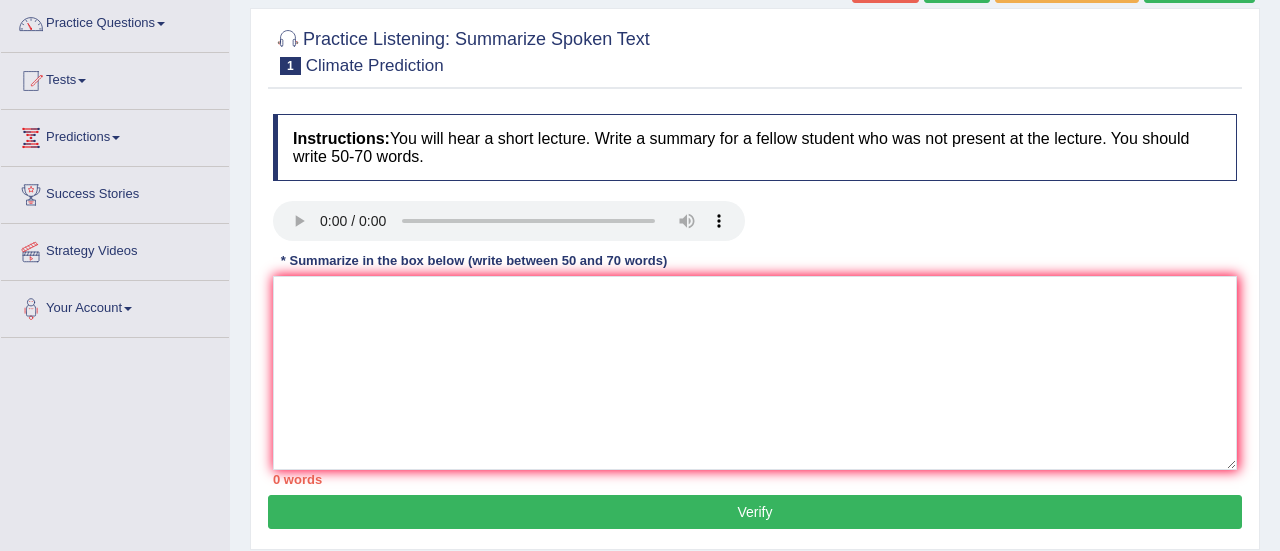 click on "Practice Questions" at bounding box center (115, 21) 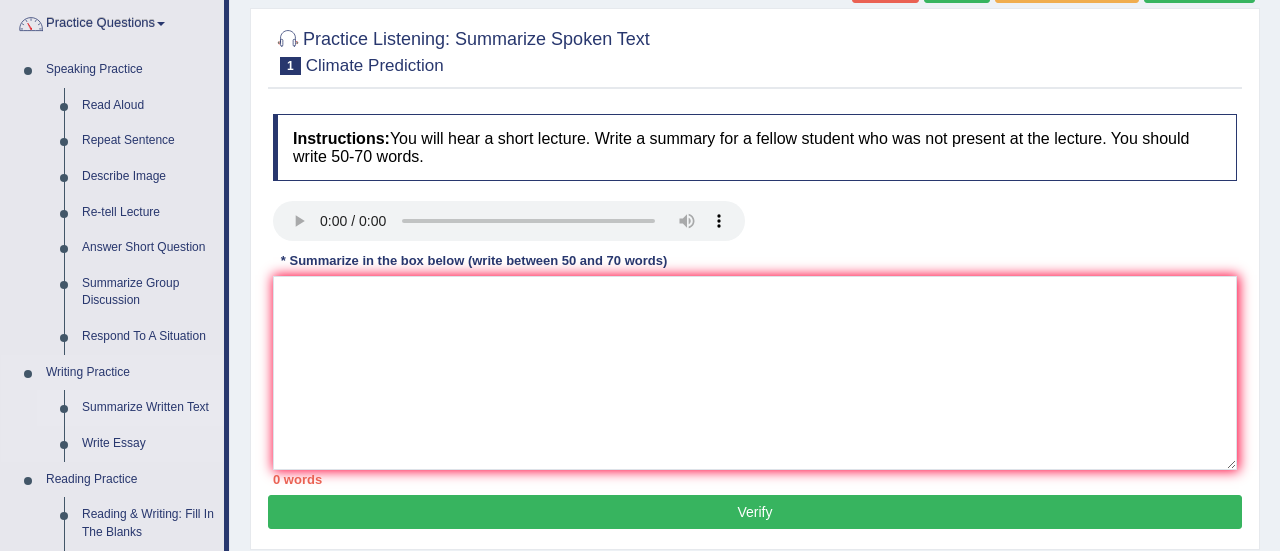 click on "Summarize Written Text" at bounding box center (148, 408) 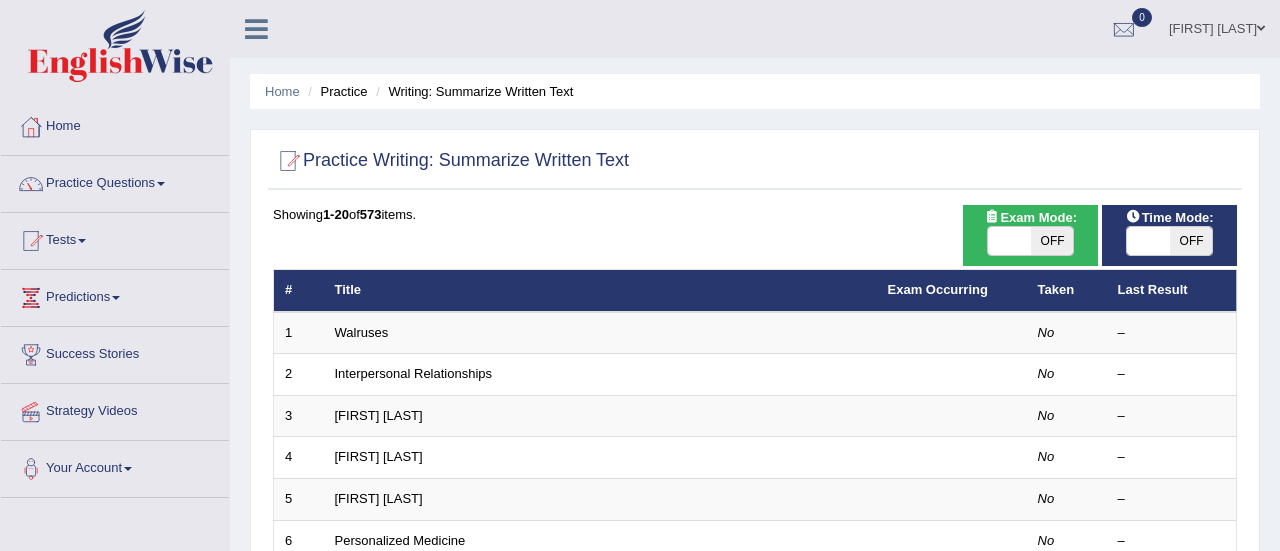scroll, scrollTop: 0, scrollLeft: 0, axis: both 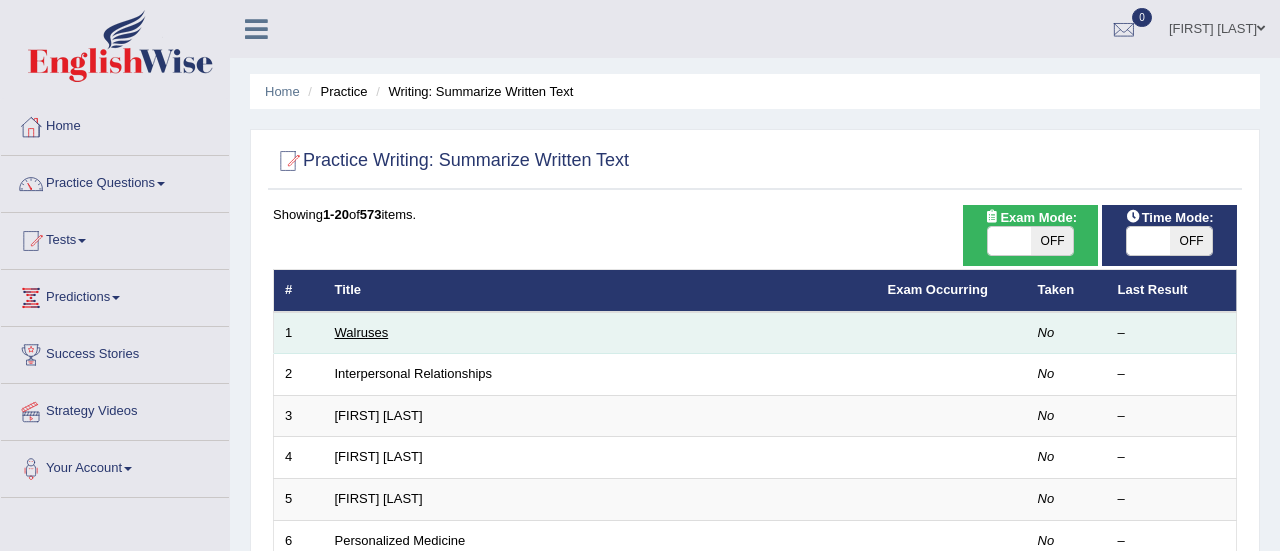 click on "Walruses" at bounding box center (362, 332) 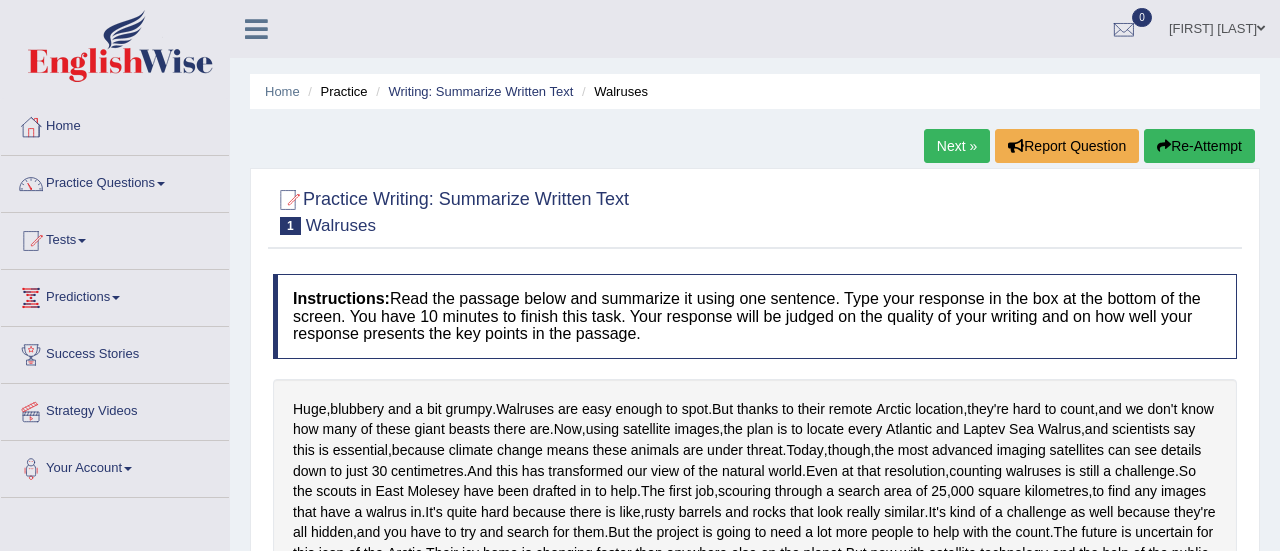 scroll, scrollTop: 0, scrollLeft: 0, axis: both 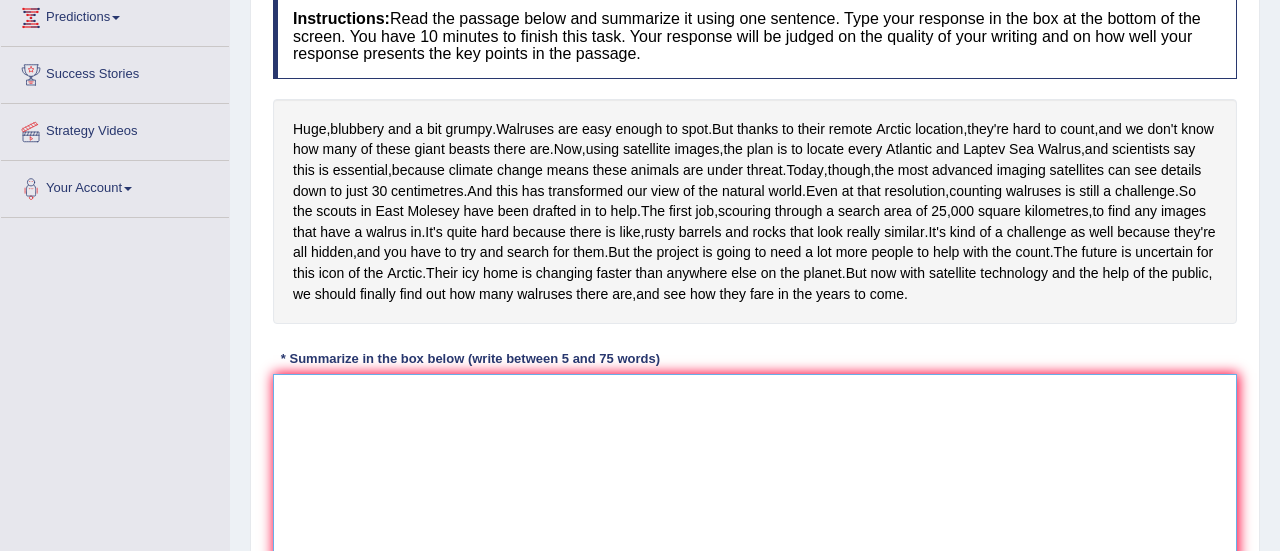 click at bounding box center (755, 471) 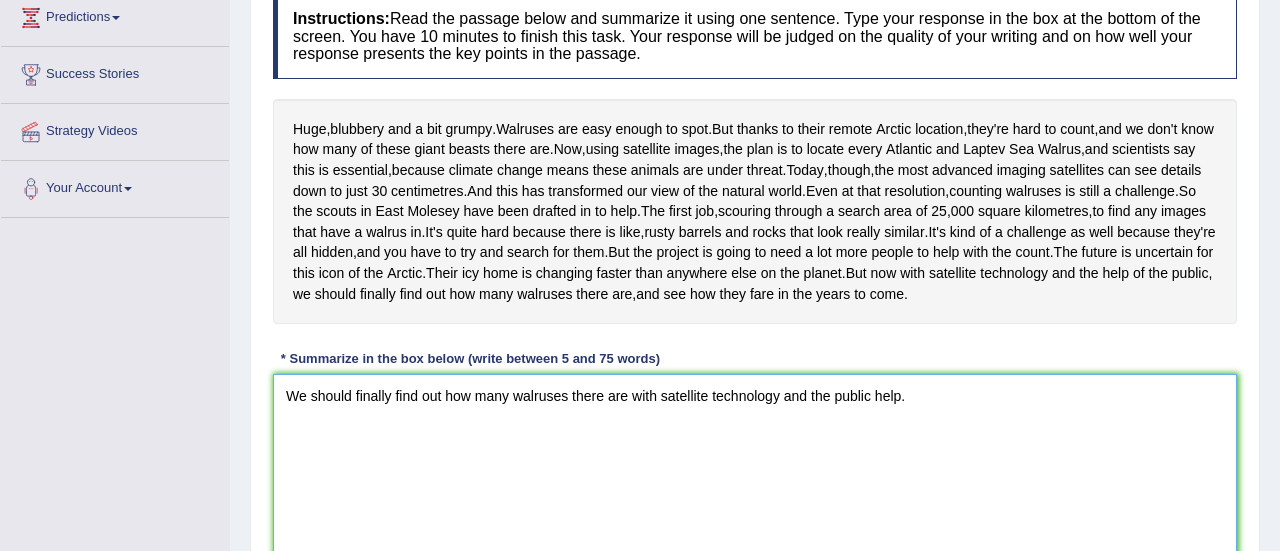 click on "We should finally find out how many walruses there are with satellite technology and the public help." at bounding box center (755, 471) 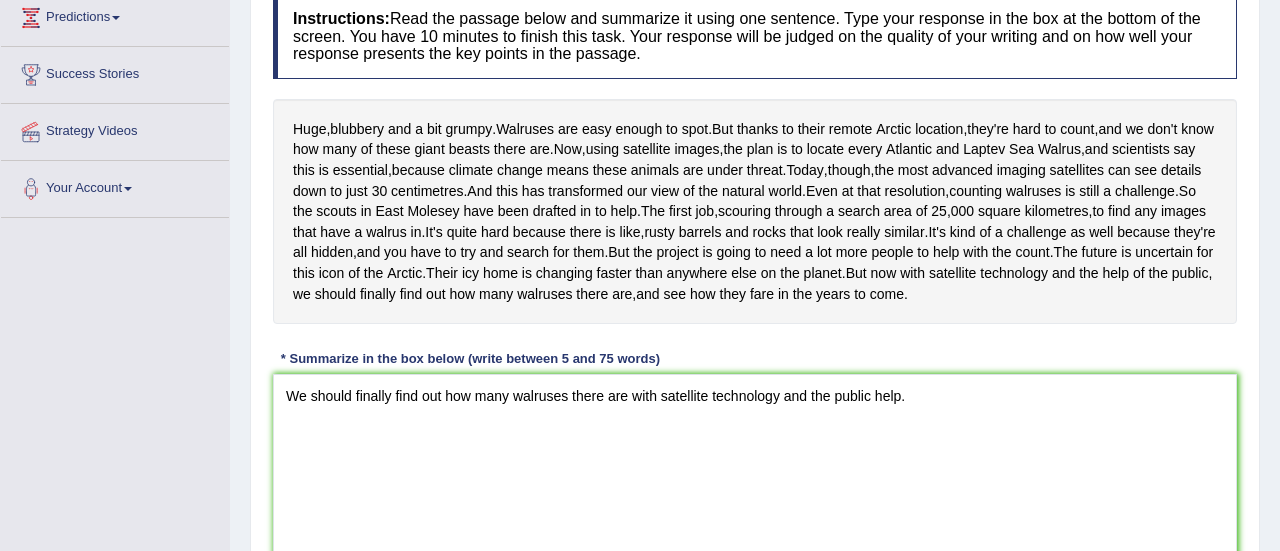 click on "Instructions:  Read the passage below and summarize it using one sentence. Type your response in the box at the bottom of the screen. You have 10 minutes to finish this task. Your response will be judged on the quality of your writing and on how well your response presents the key points in the passage.
Huge ,  blubbery   and   a   bit   grumpy .  Walruses   are   easy   enough   to   spot .  But   thanks   to   their   remote   Arctic   location ,  they're   hard   to   count ,  and   we   don't   know   how   many   of   these   giant   beasts   there   are .  Now ,  using   satellite   images ,  the   plan   is   to   locate   every   Atlantic   and   Laptev   Sea   Walrus ,  and   scientists   say   this   is   essential ,  because   climate   change   means   these   animals   are   under   threat .
Today ,  though ,  the   most   advanced   imaging   satellites   can   see   details   down   to   just   30   centimetres .  And   this   has   transformed   our   view   of   the   natural" at bounding box center (755, 288) 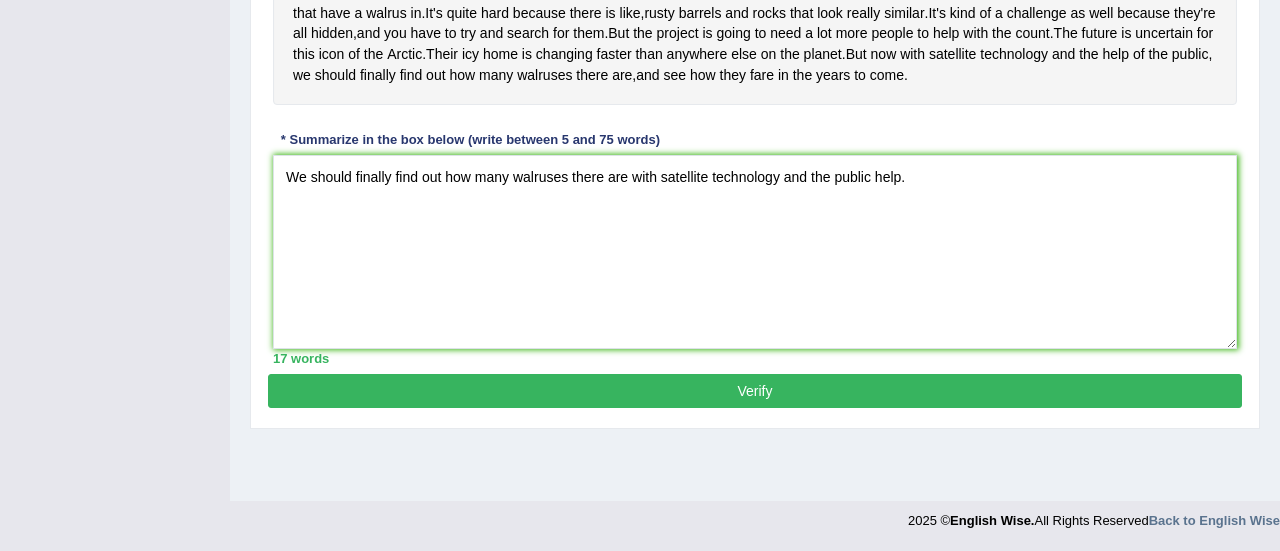 scroll, scrollTop: 545, scrollLeft: 0, axis: vertical 